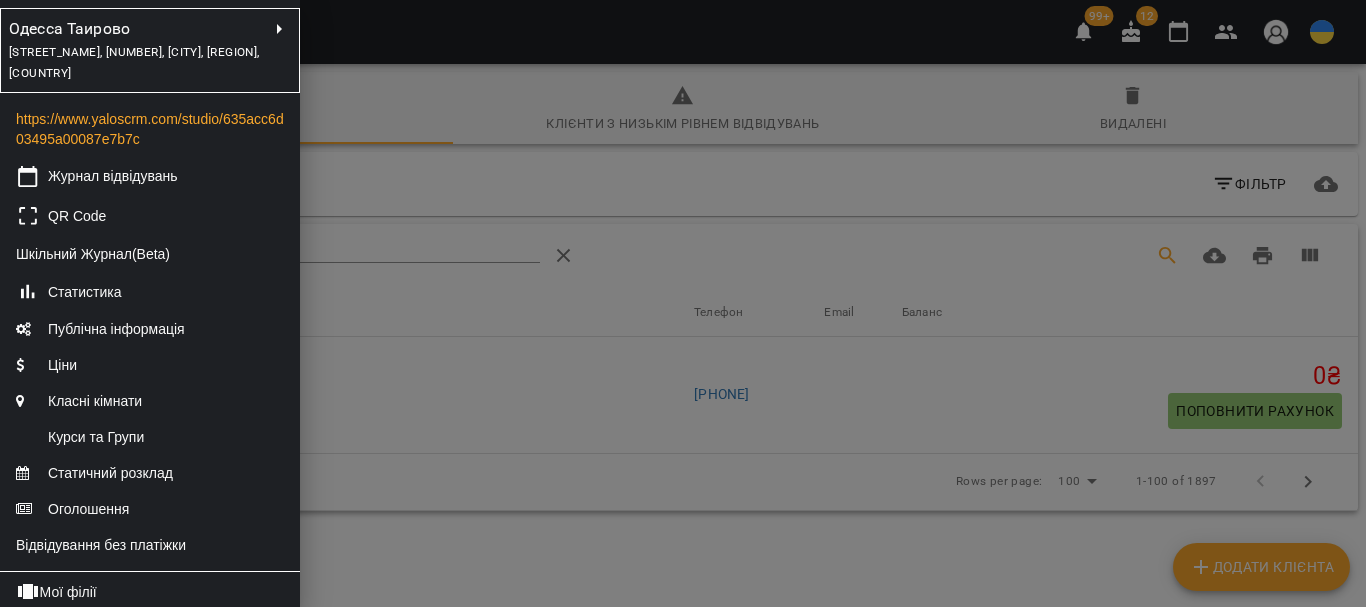 scroll, scrollTop: 0, scrollLeft: 0, axis: both 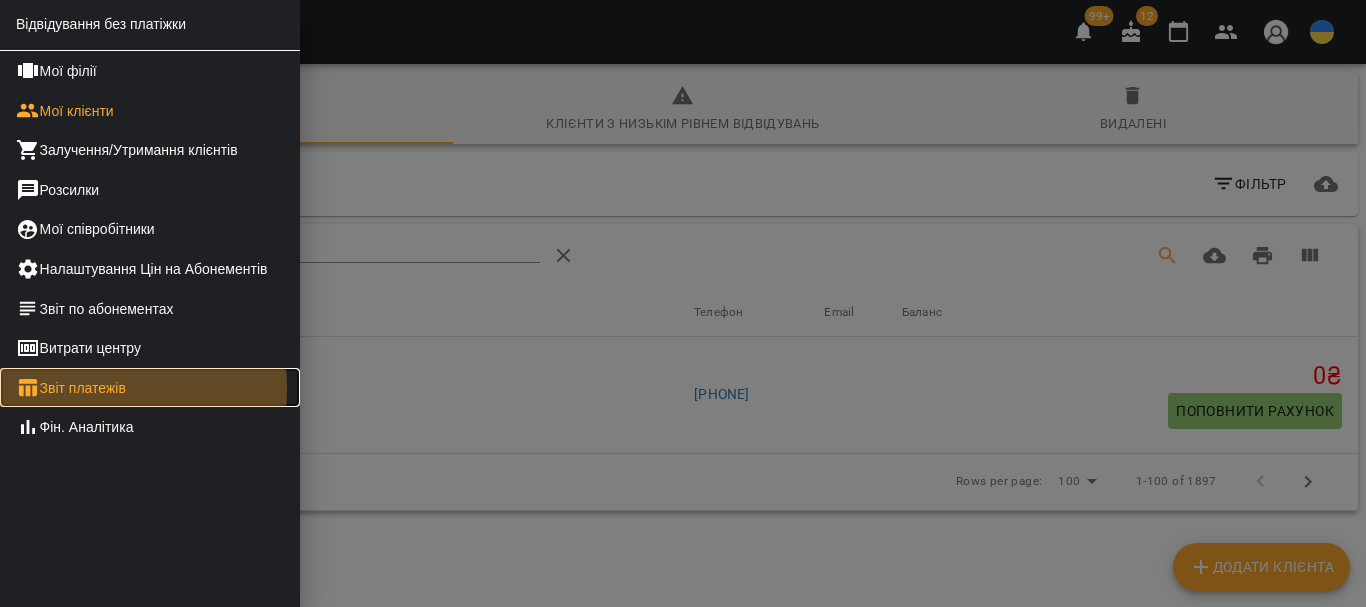 click on "Звіт платежів" at bounding box center [150, 388] 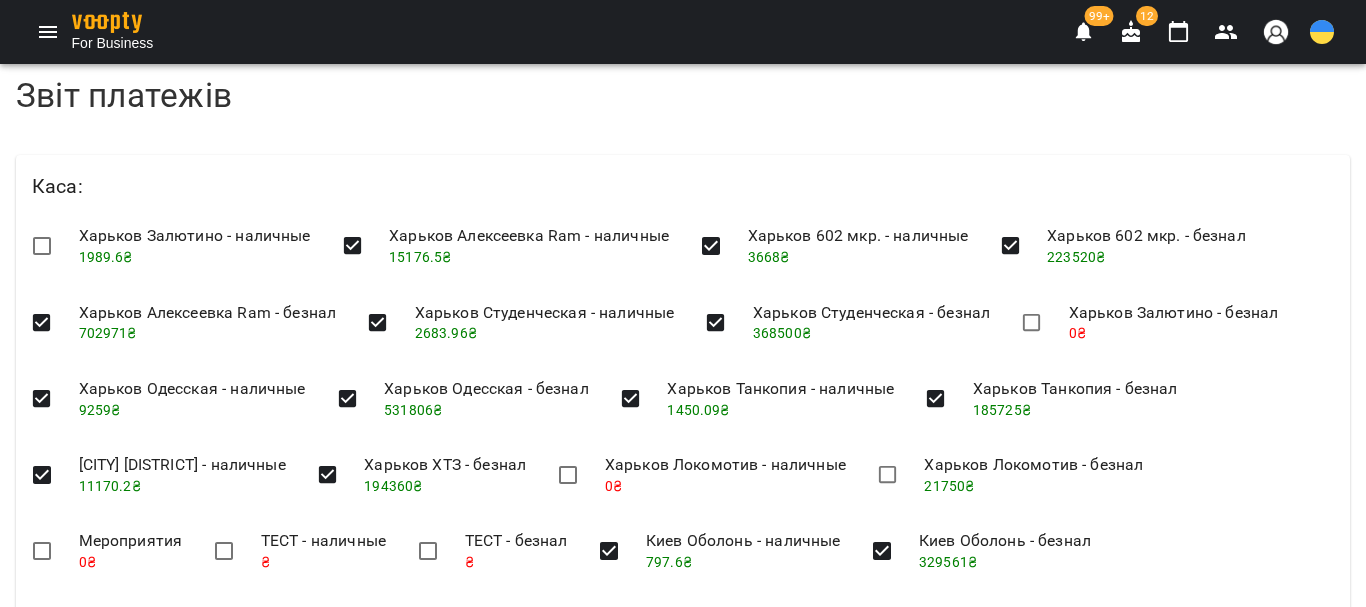 scroll, scrollTop: 1700, scrollLeft: 0, axis: vertical 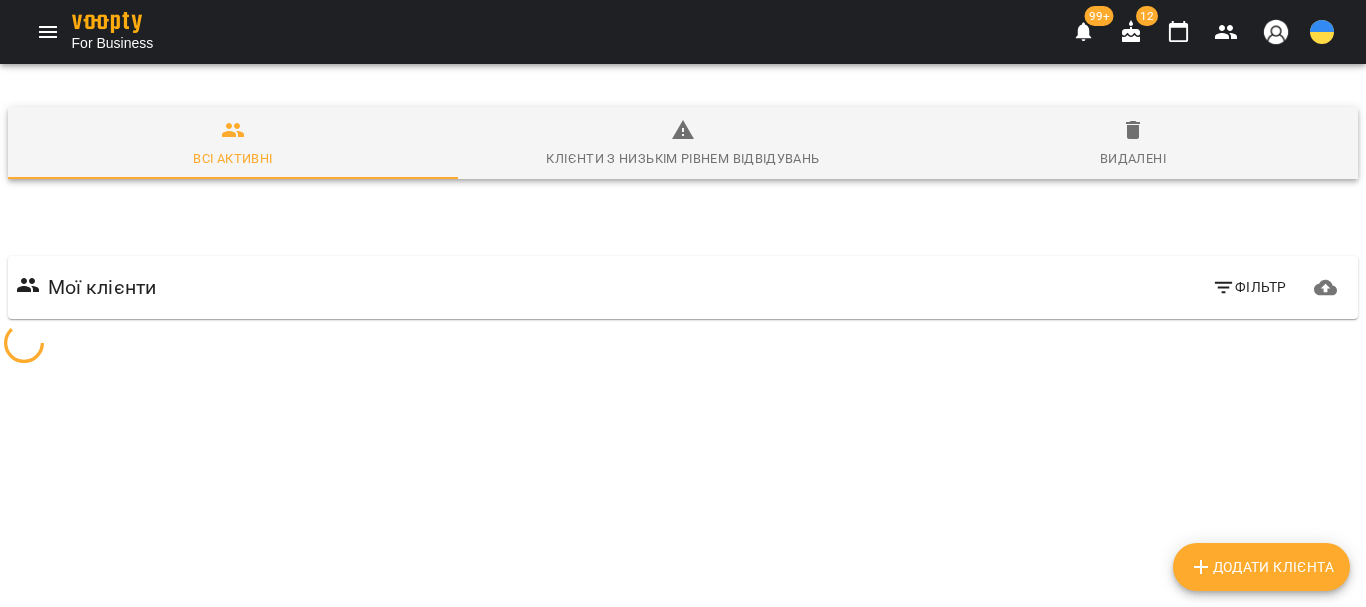 click 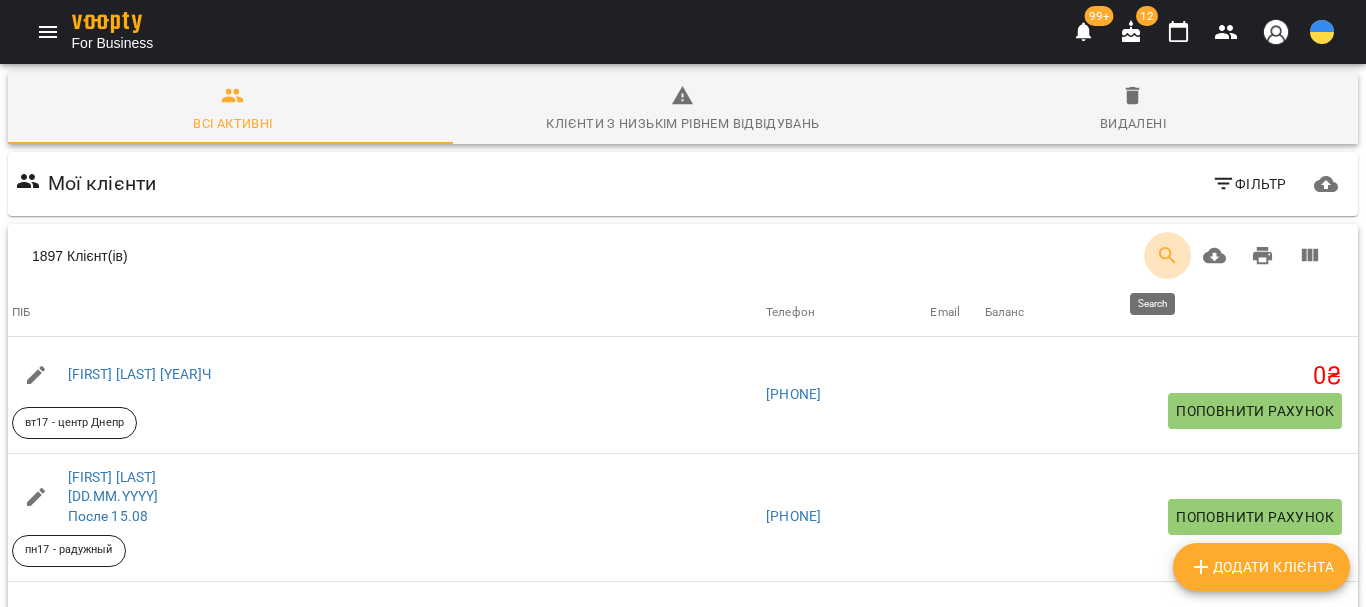 click 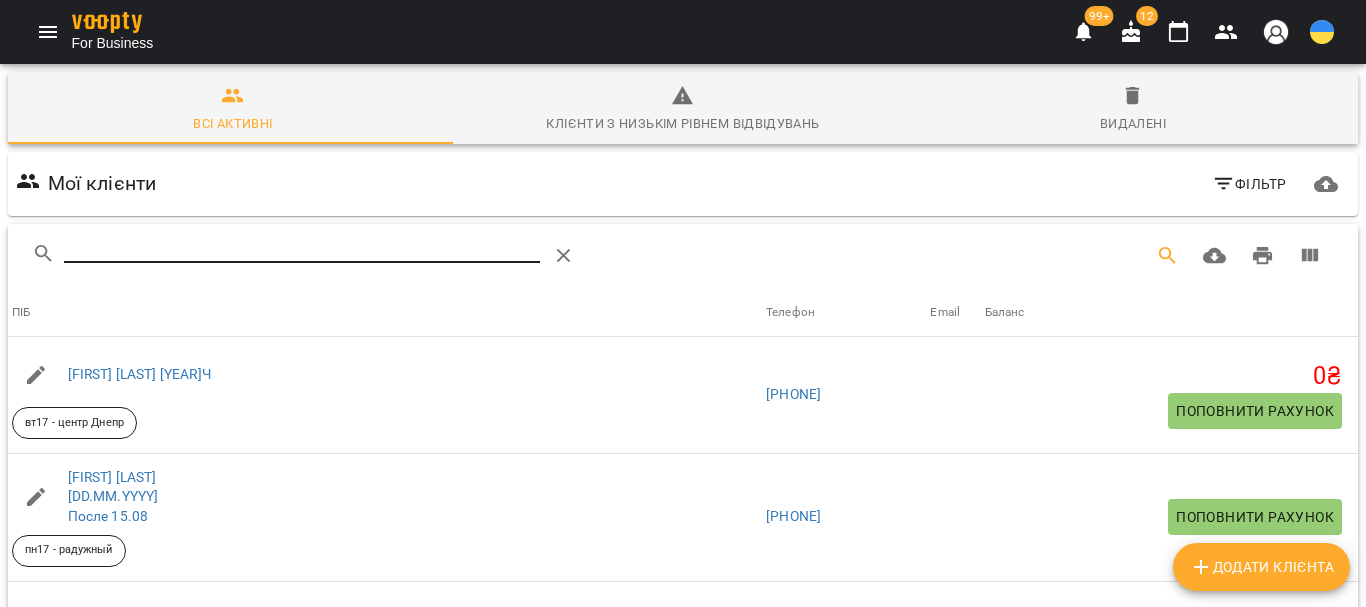 click at bounding box center [302, 248] 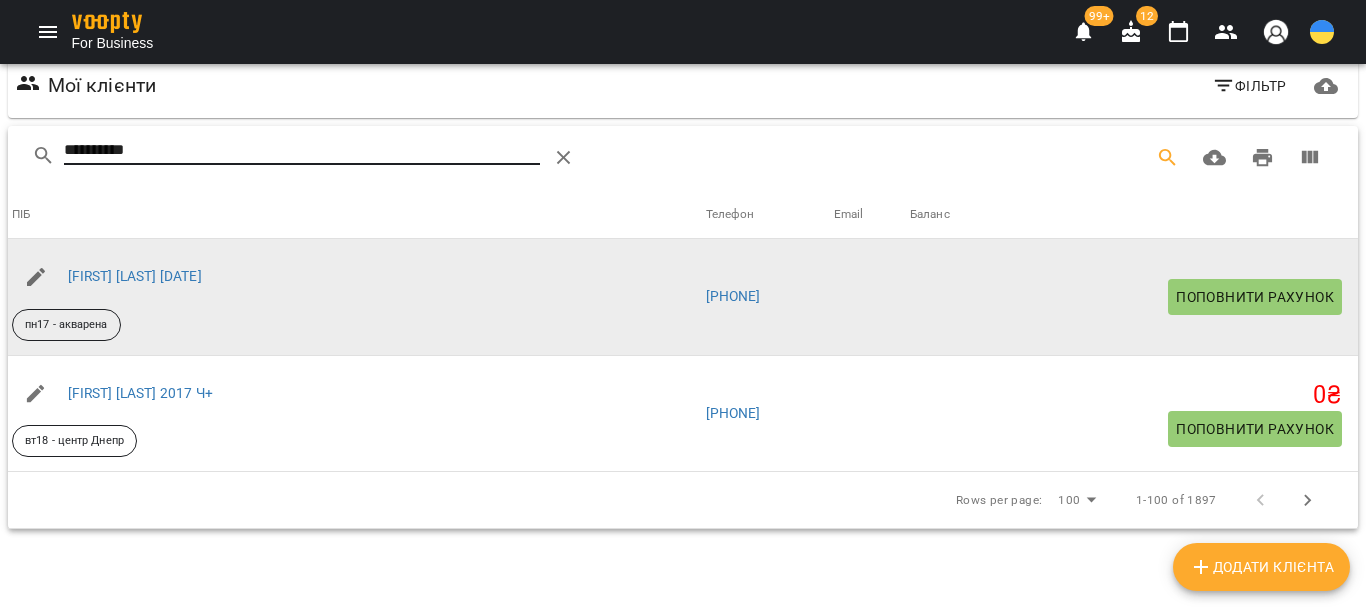scroll, scrollTop: 100, scrollLeft: 0, axis: vertical 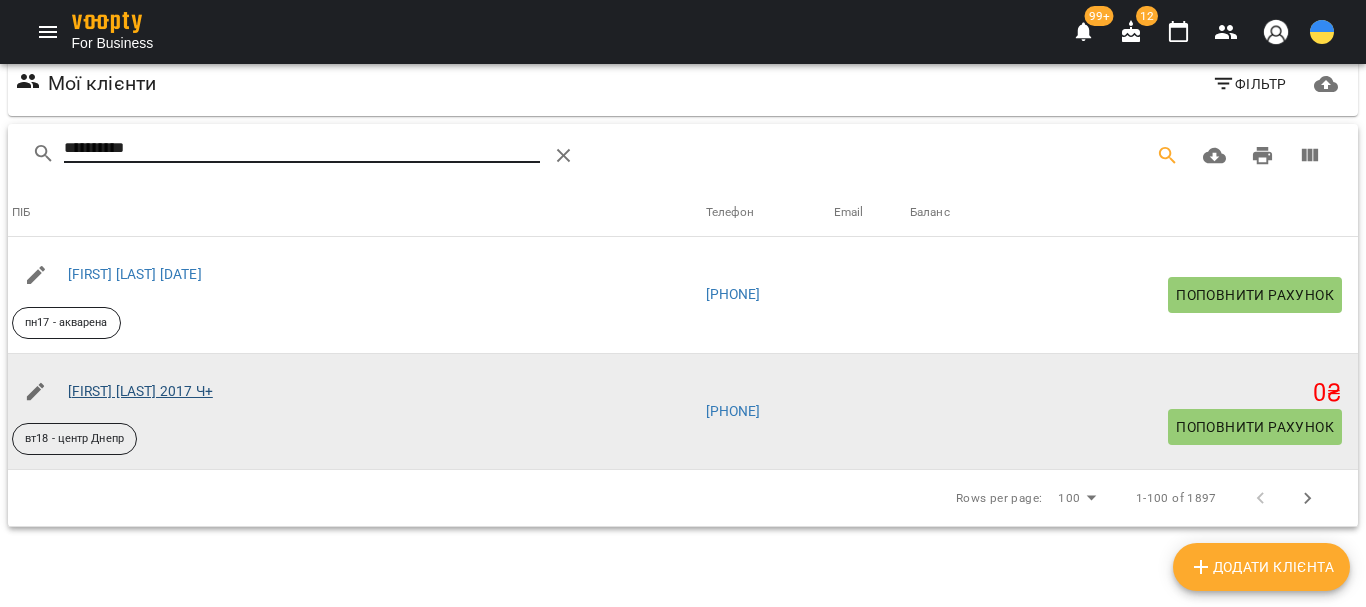 type on "**********" 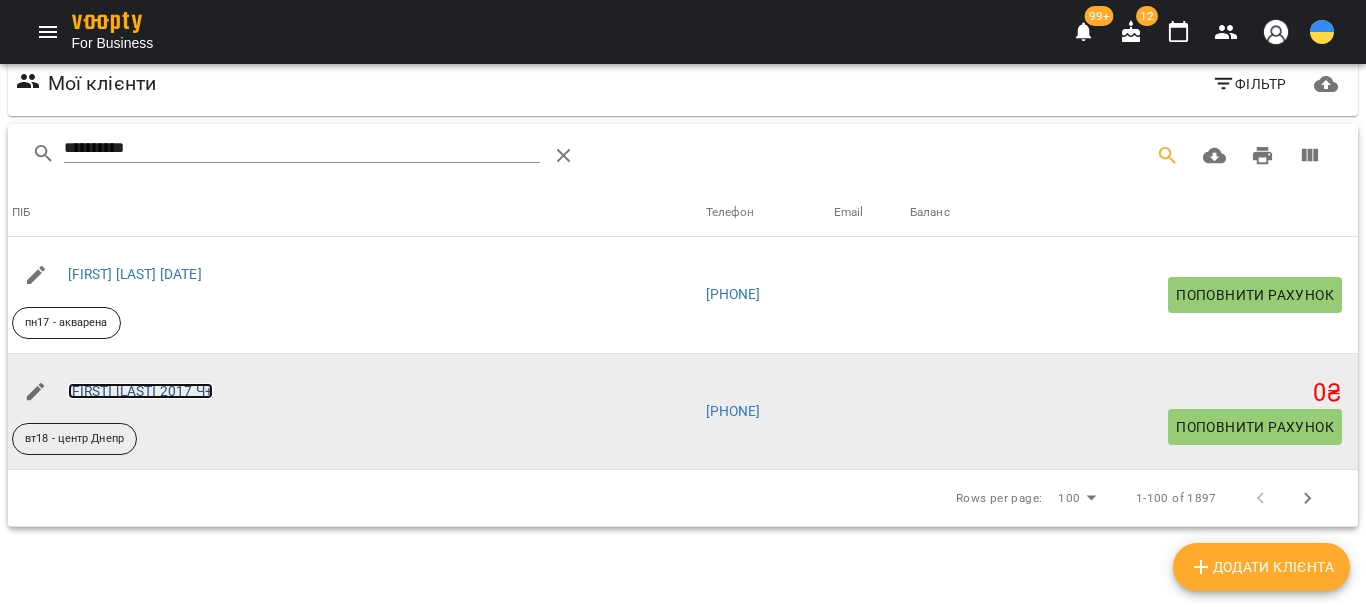 click on "Горбатенко Анна 2017 Ч+" at bounding box center (140, 391) 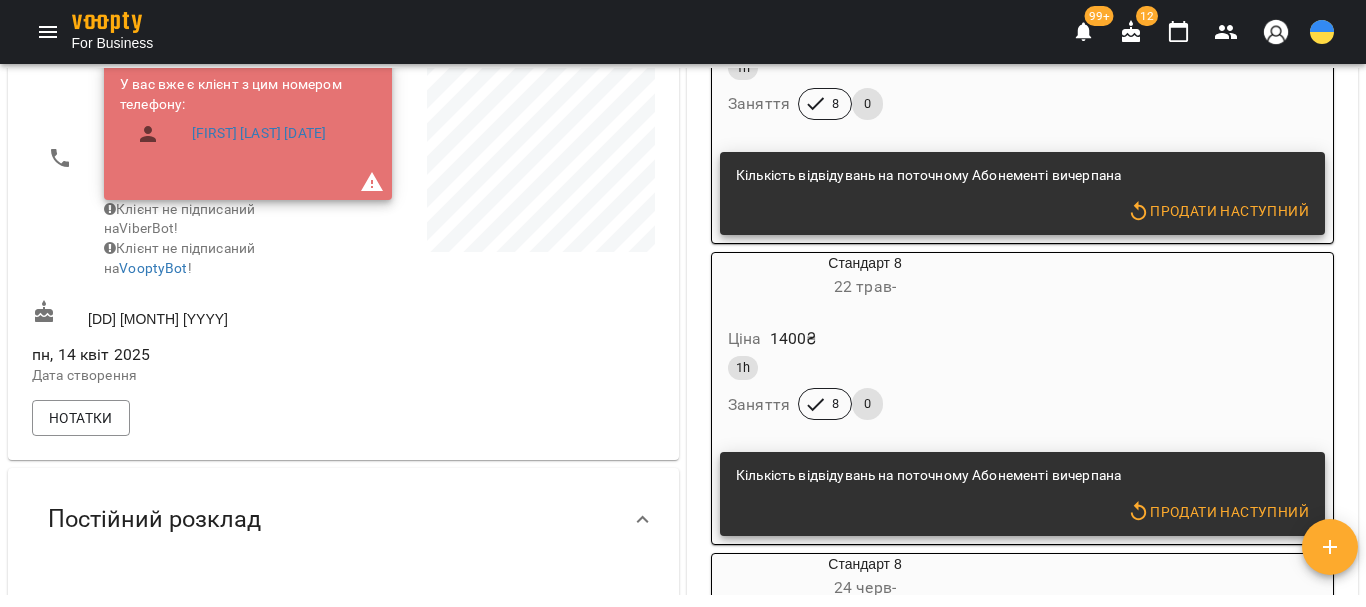 scroll, scrollTop: 500, scrollLeft: 0, axis: vertical 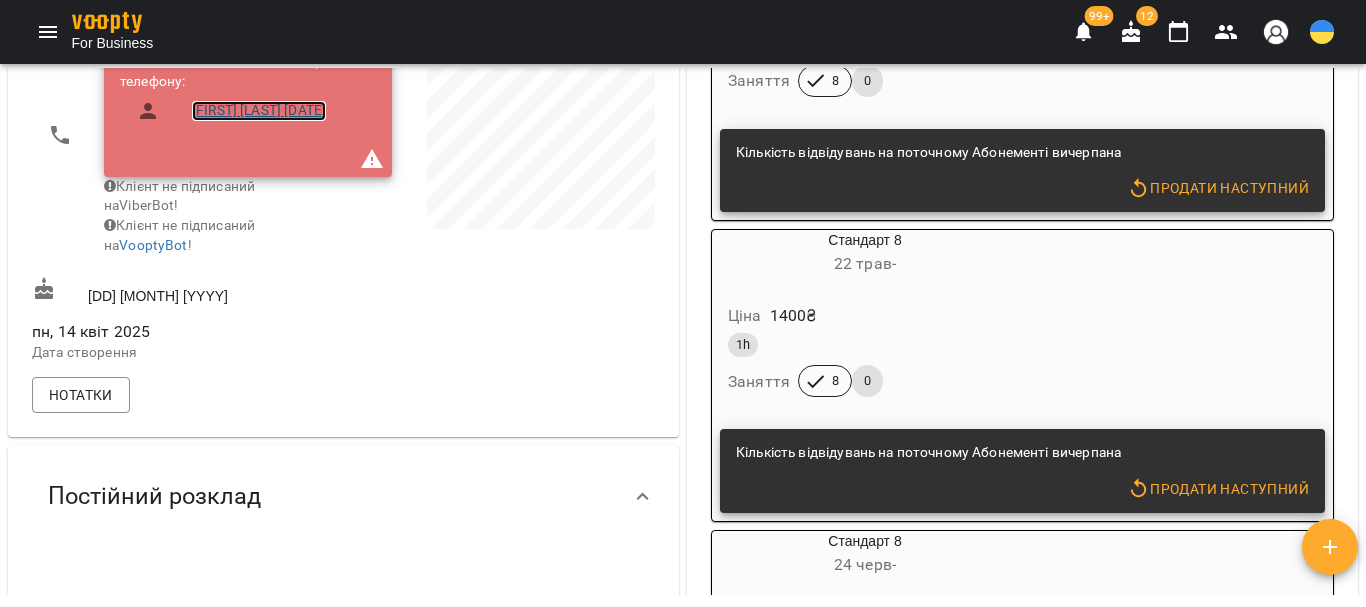 click on "Горбатенко Анна 14.03.2017" at bounding box center (259, 111) 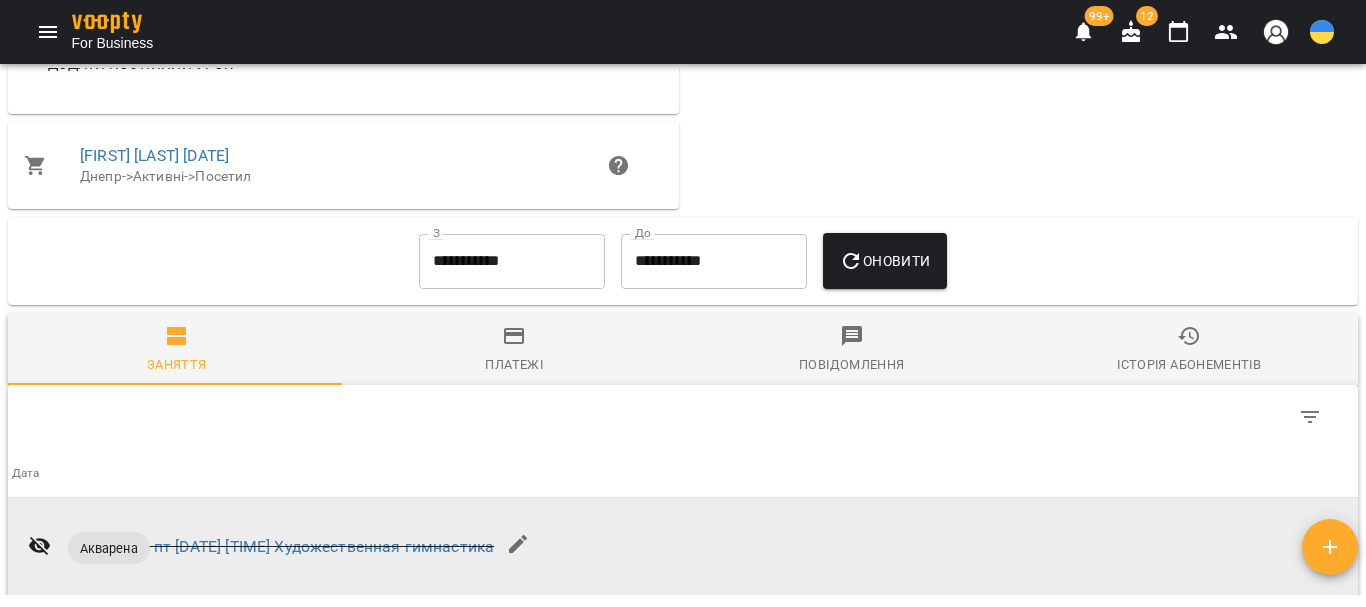 scroll, scrollTop: 1300, scrollLeft: 0, axis: vertical 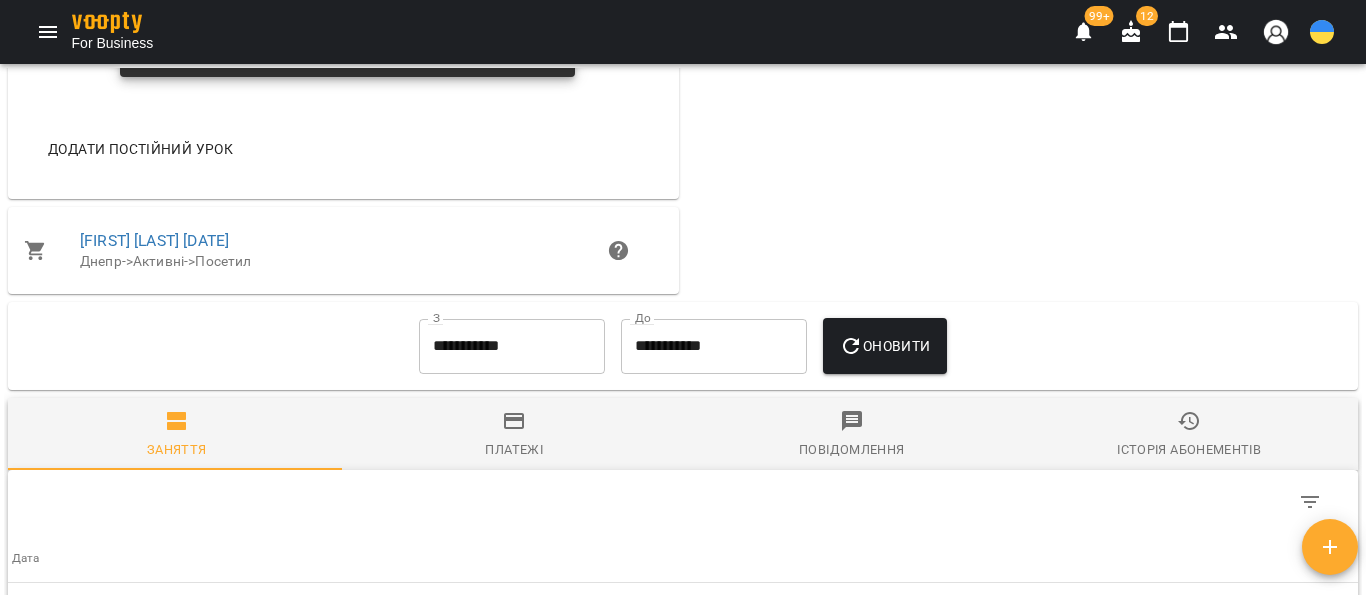 click on "**********" at bounding box center [512, 346] 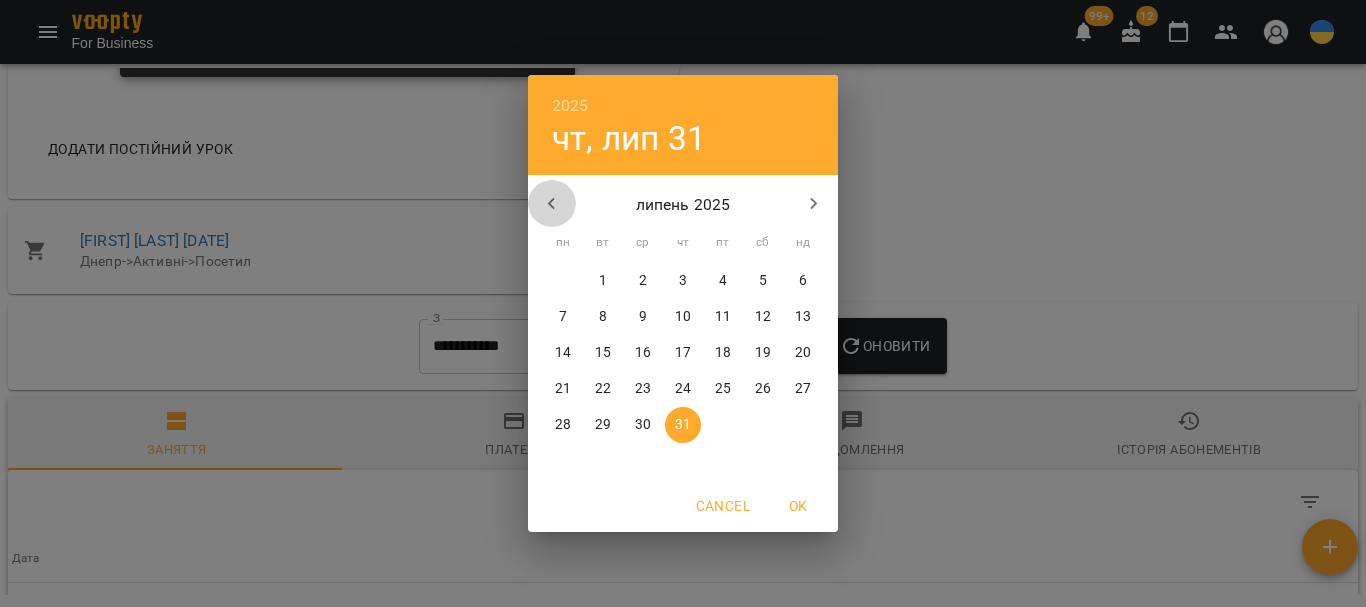 click 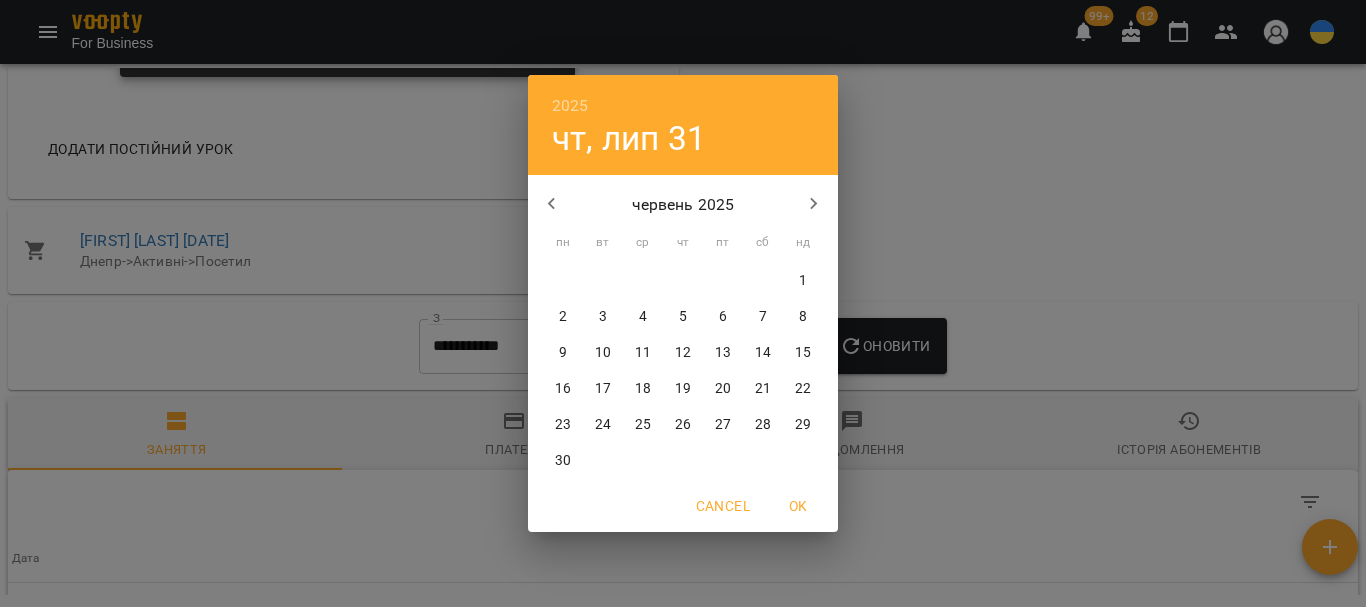 click 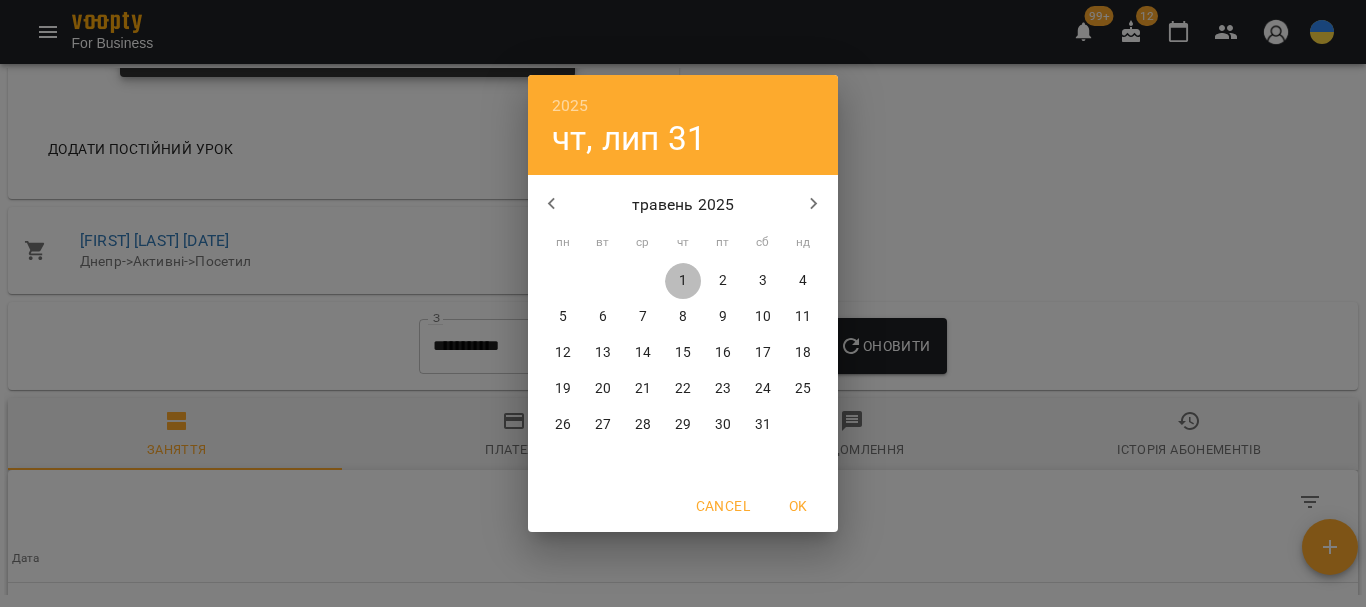 click on "1" at bounding box center [683, 281] 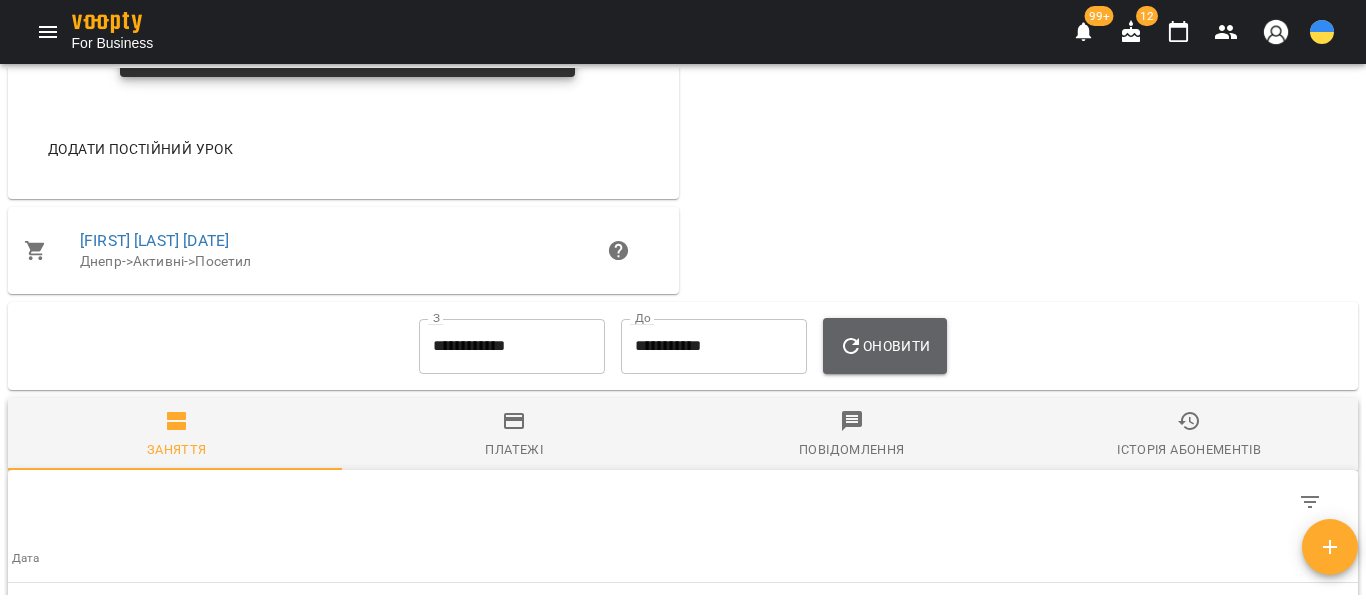 click on "Оновити" at bounding box center [884, 346] 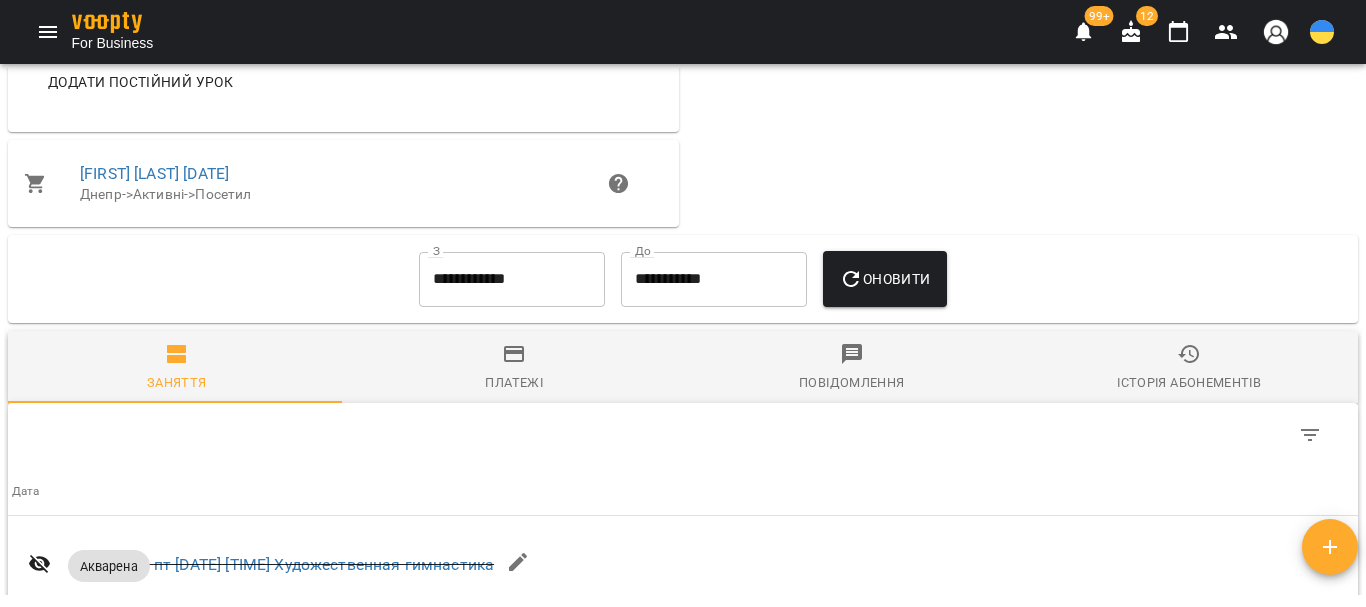 scroll, scrollTop: 1400, scrollLeft: 0, axis: vertical 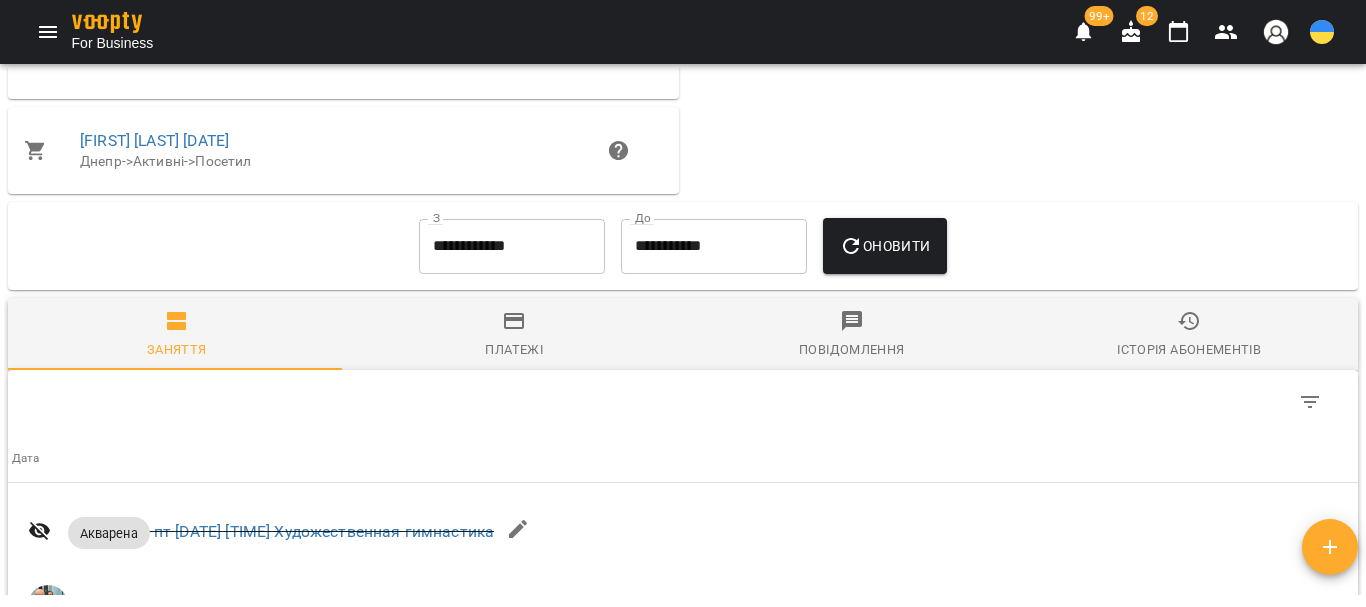 click on "**********" at bounding box center (512, 246) 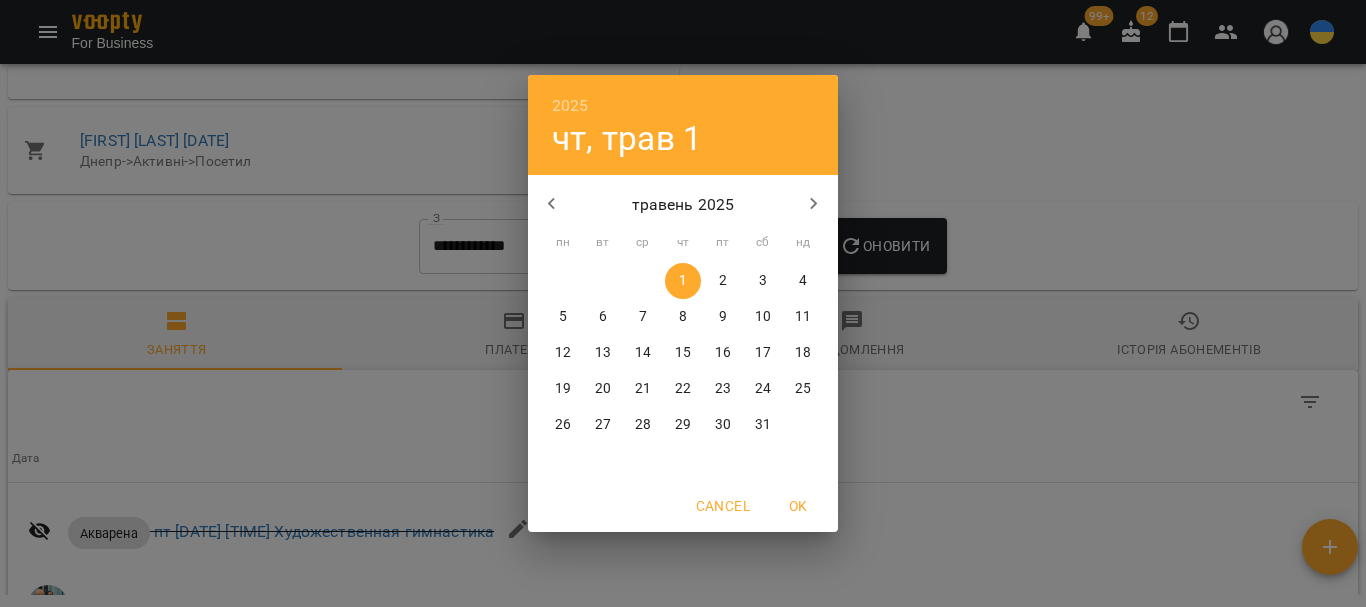 click 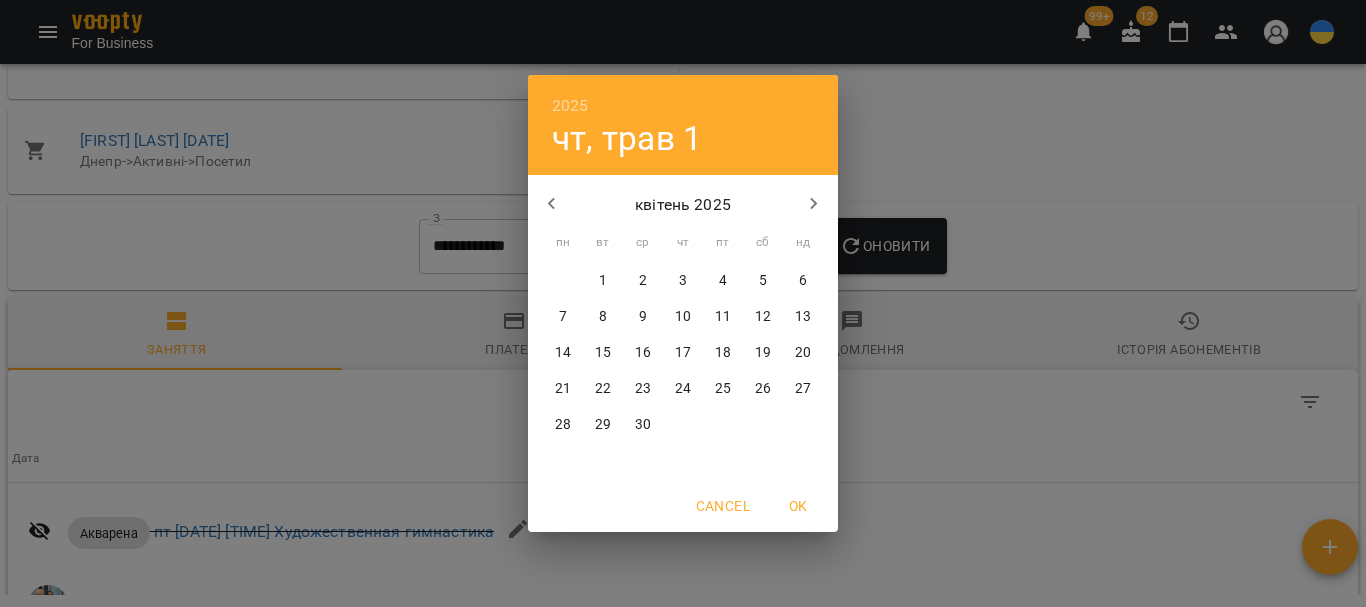 click 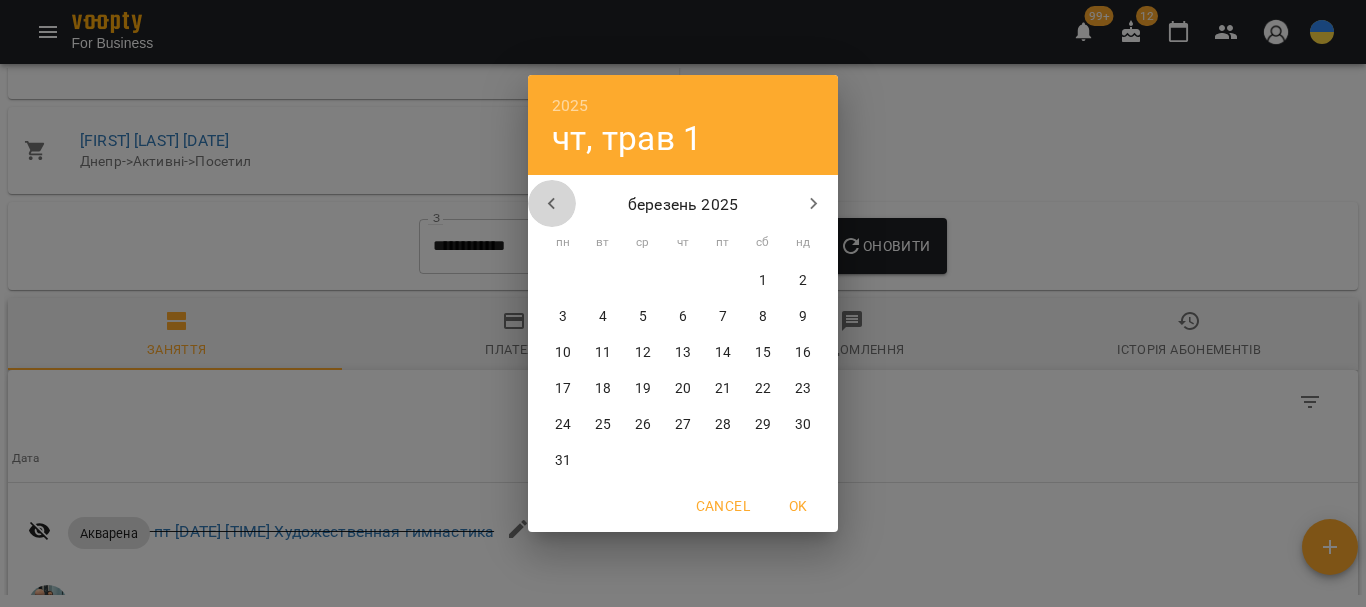 click 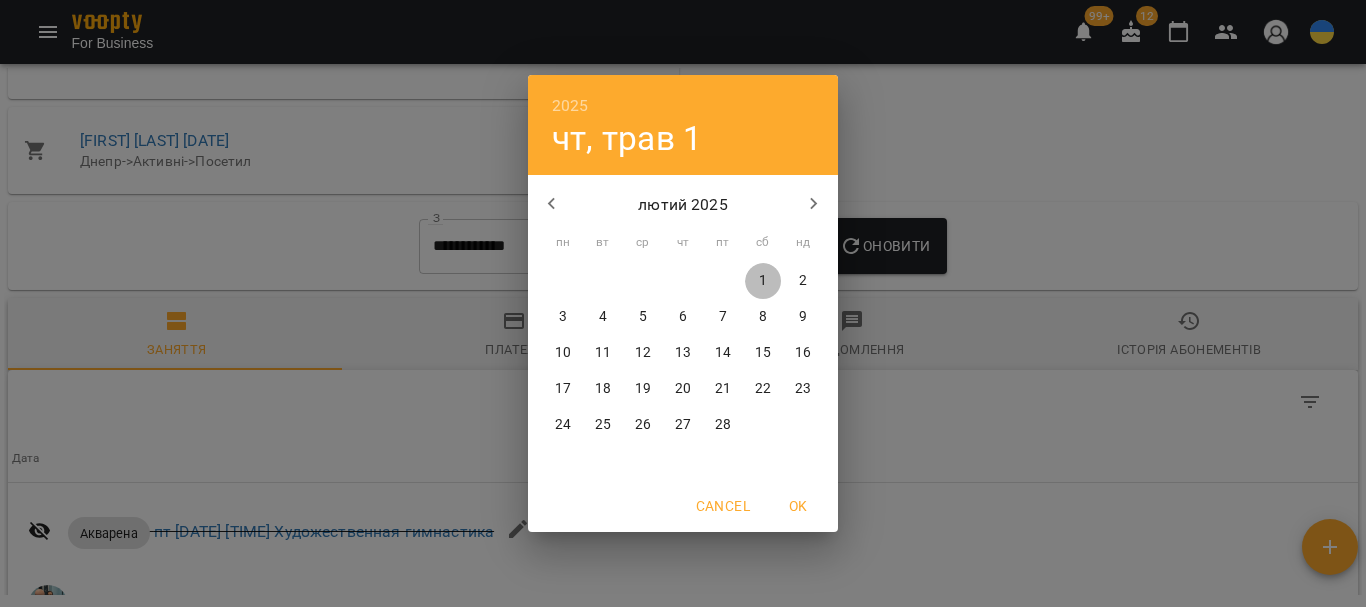 click on "1" at bounding box center (763, 281) 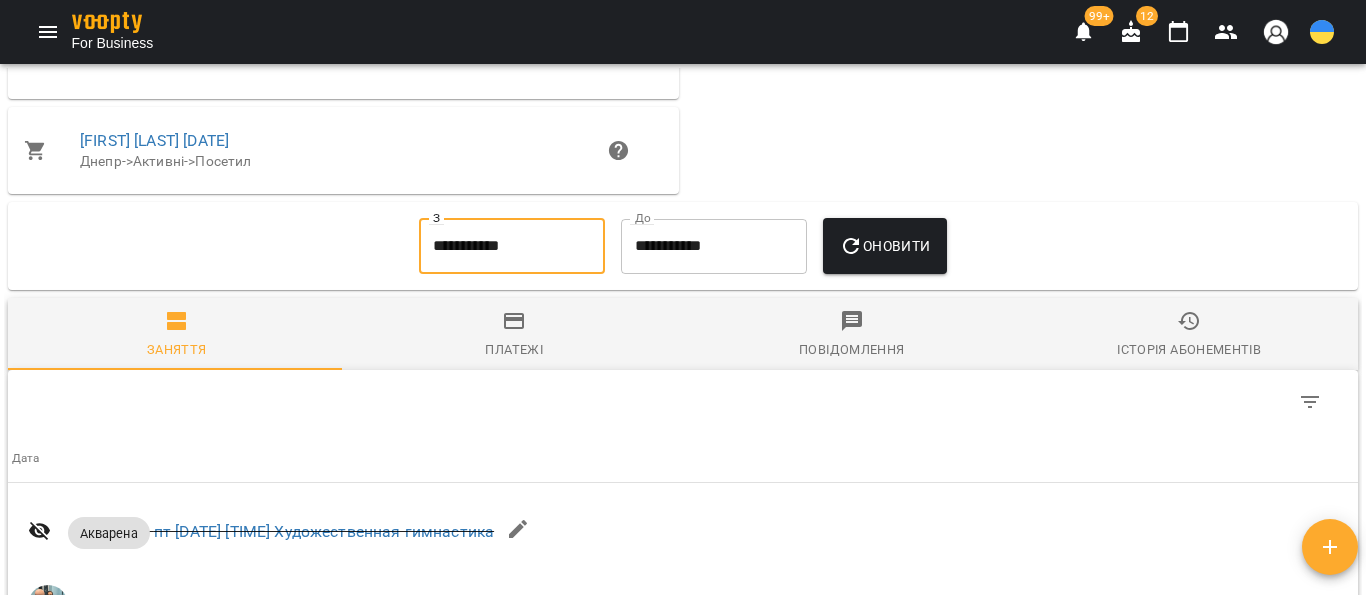 click on "Оновити" at bounding box center [884, 246] 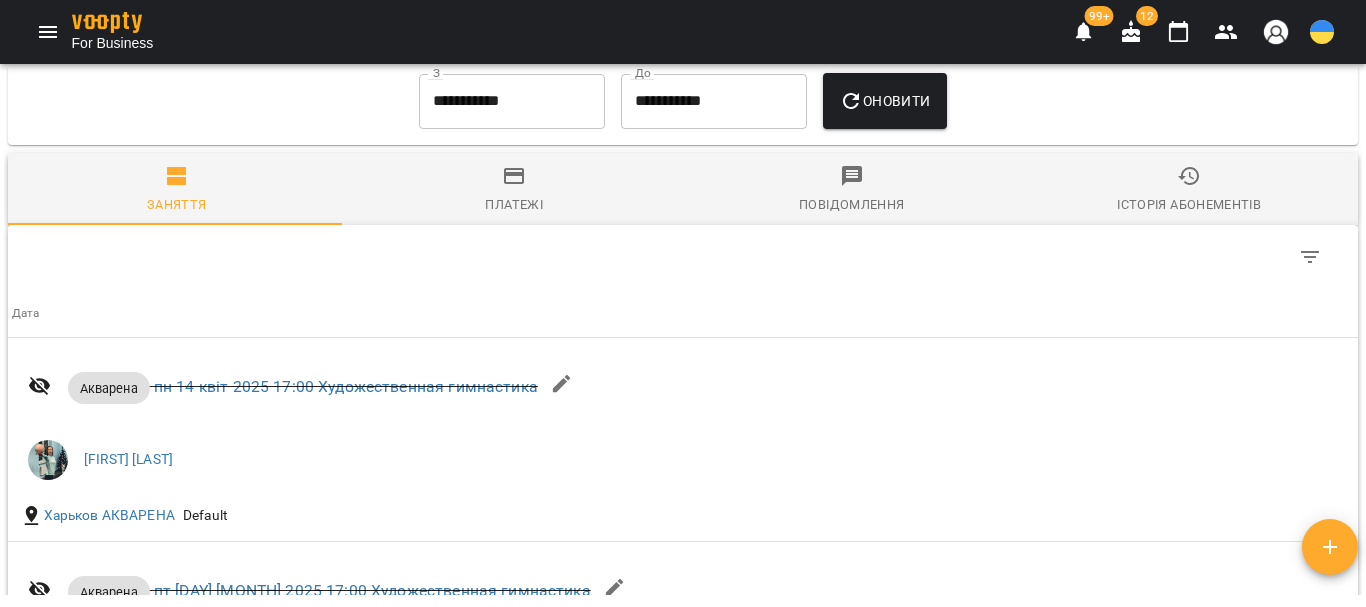 scroll, scrollTop: 1400, scrollLeft: 0, axis: vertical 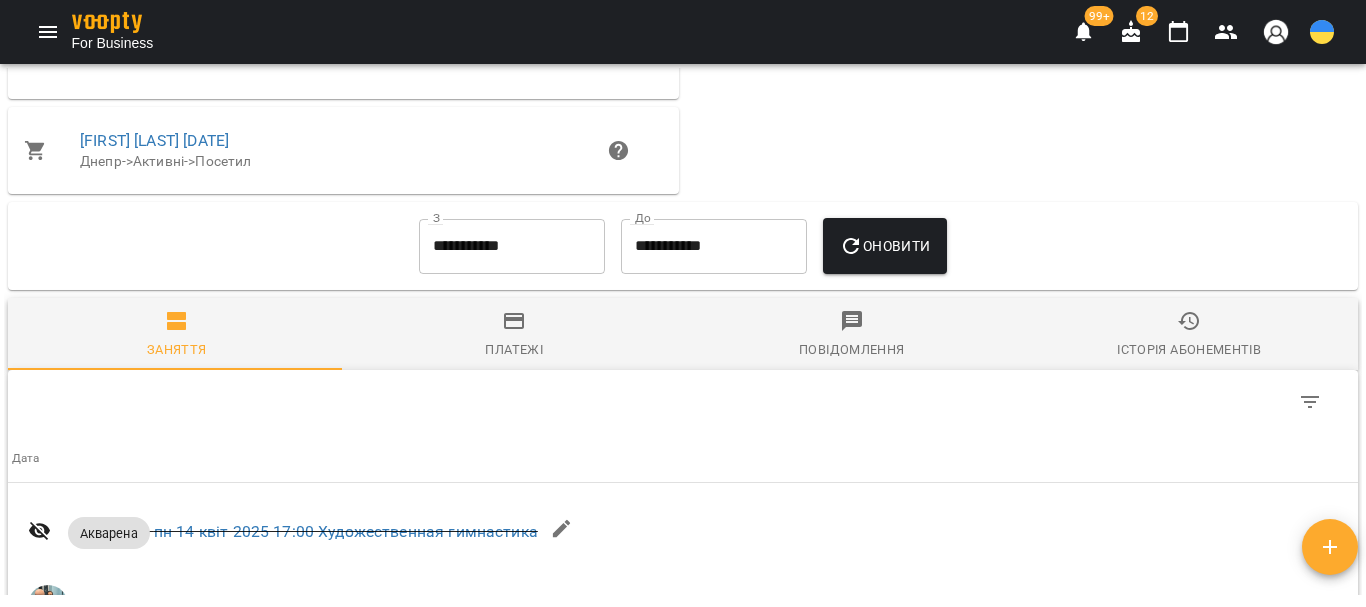 click on "**********" at bounding box center (512, 246) 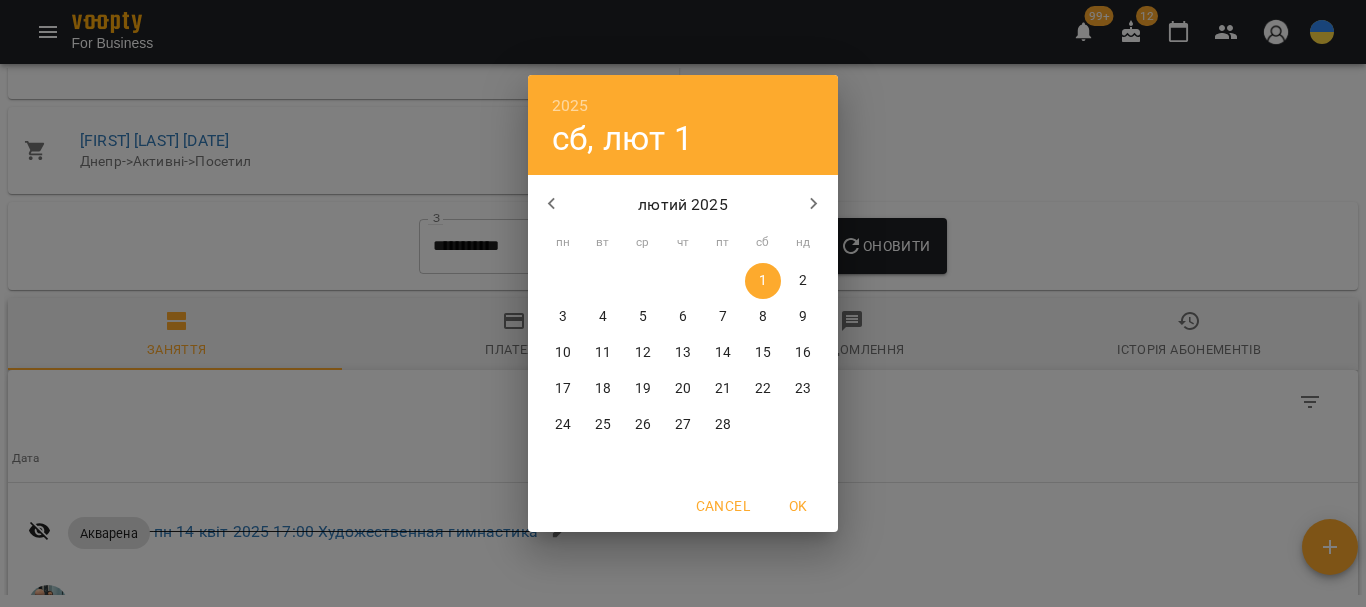 click 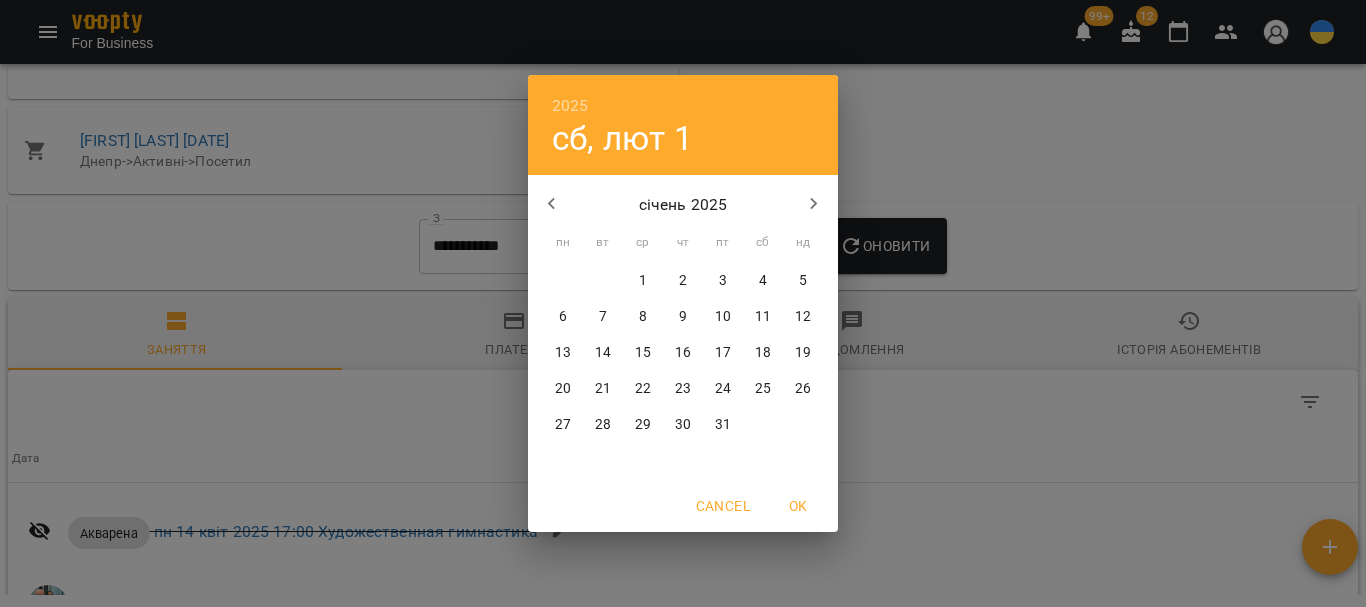 click 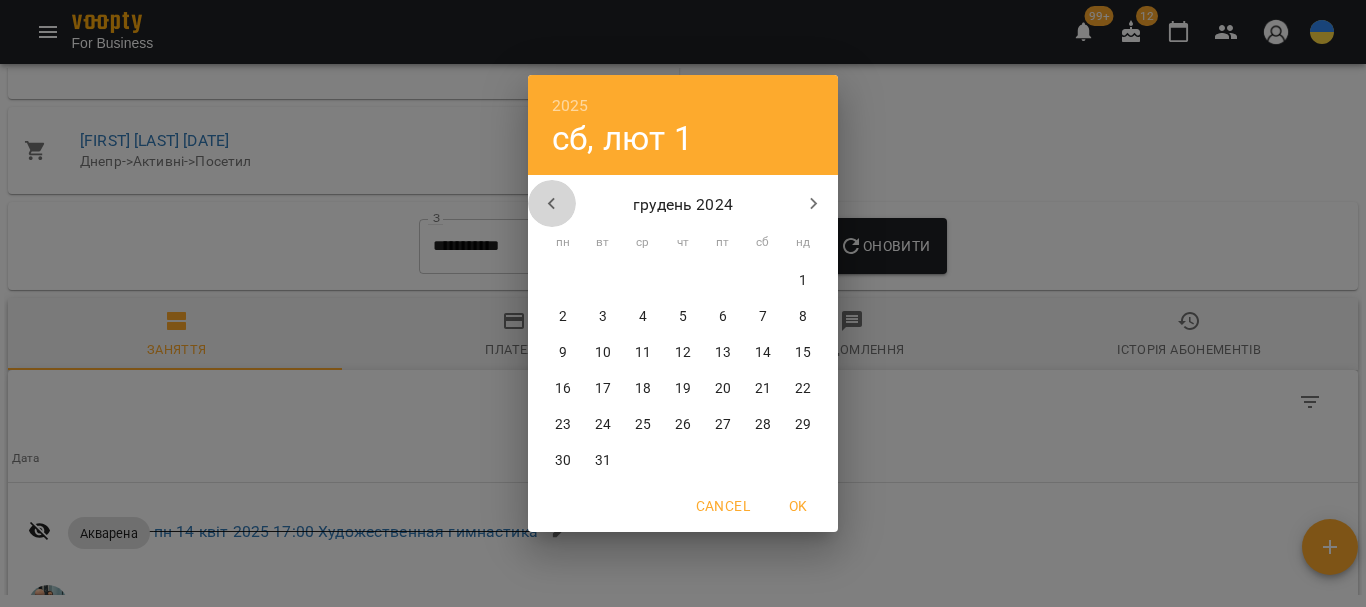 click 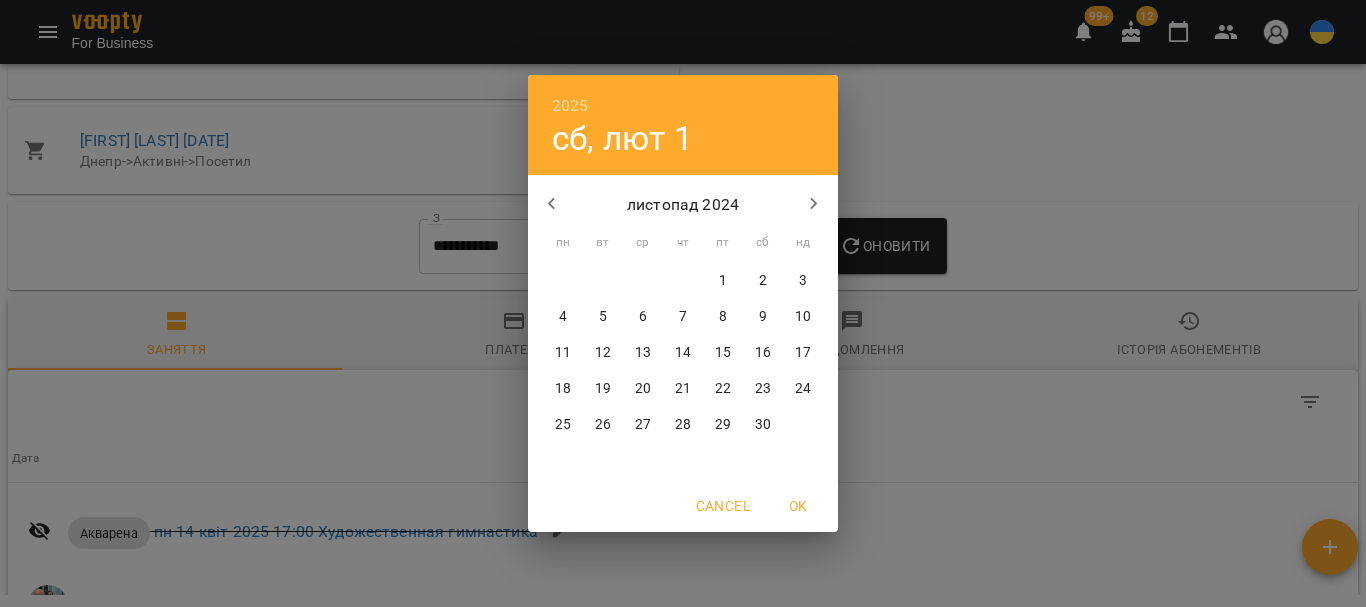 click on "1" at bounding box center (723, 281) 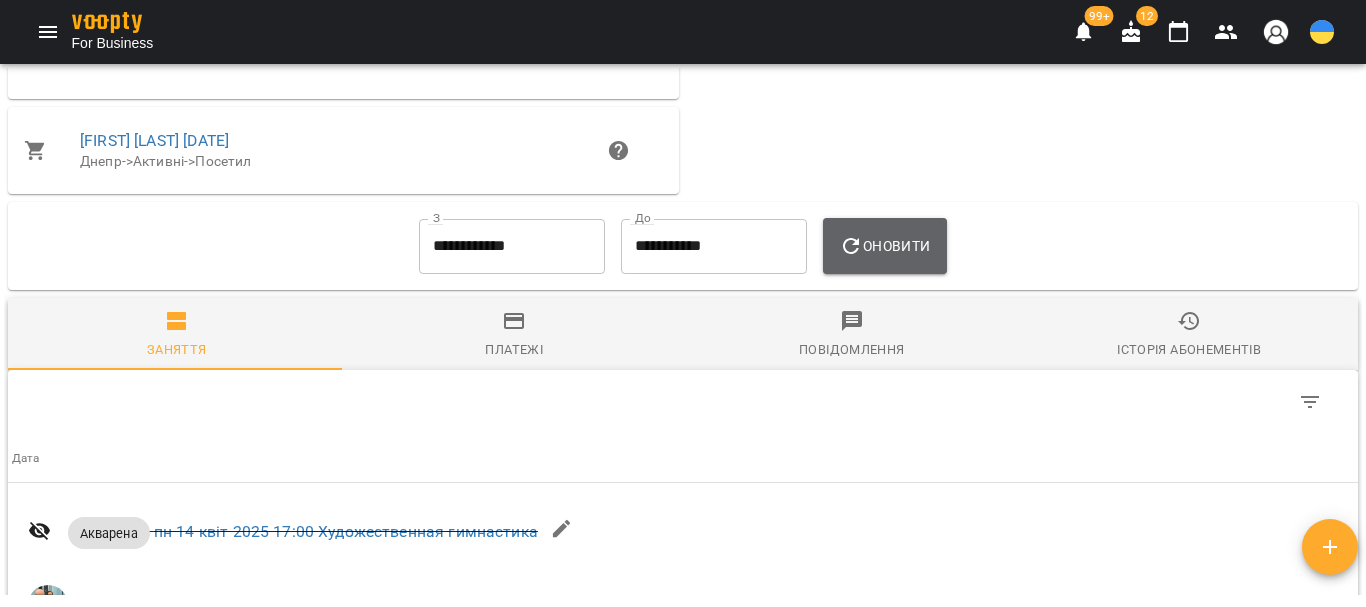 click on "Оновити" at bounding box center [884, 246] 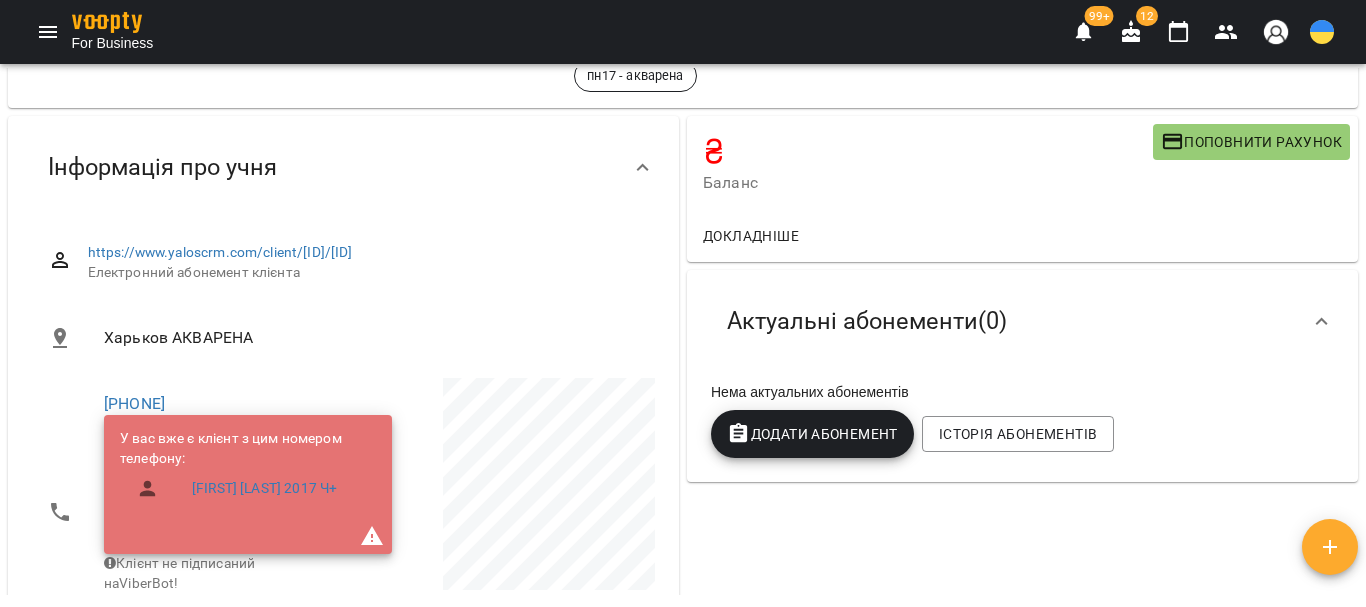 scroll, scrollTop: 200, scrollLeft: 0, axis: vertical 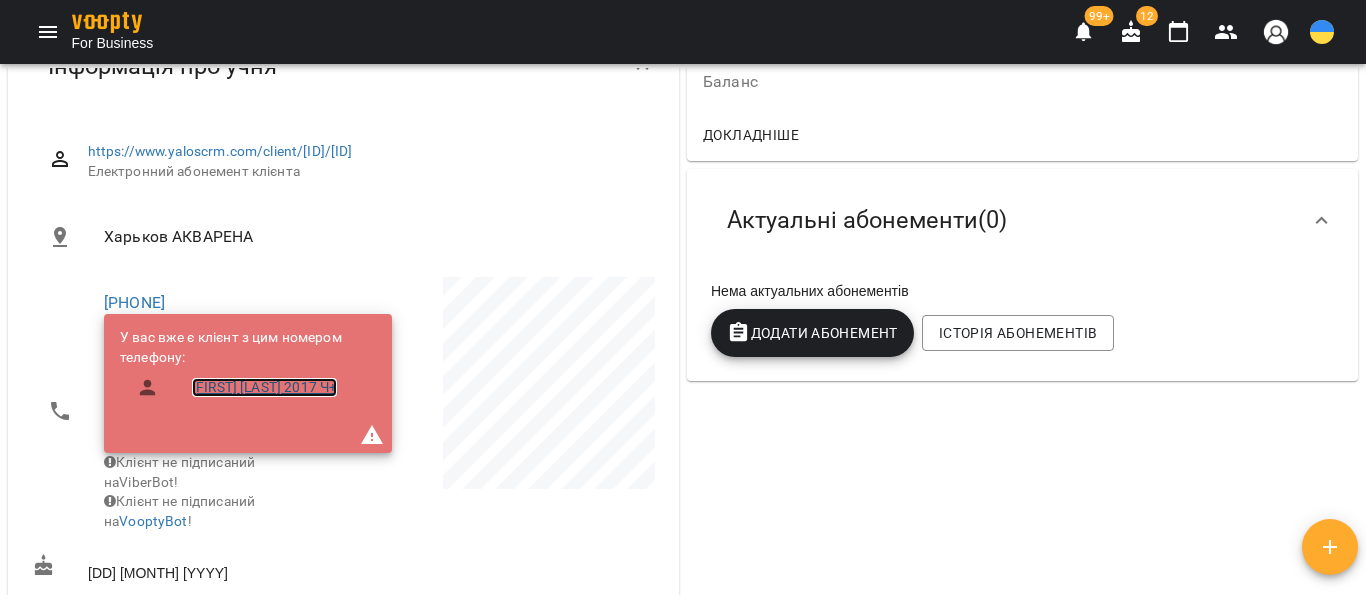 click on "Горбатенко Анна 2017 Ч+" at bounding box center (264, 388) 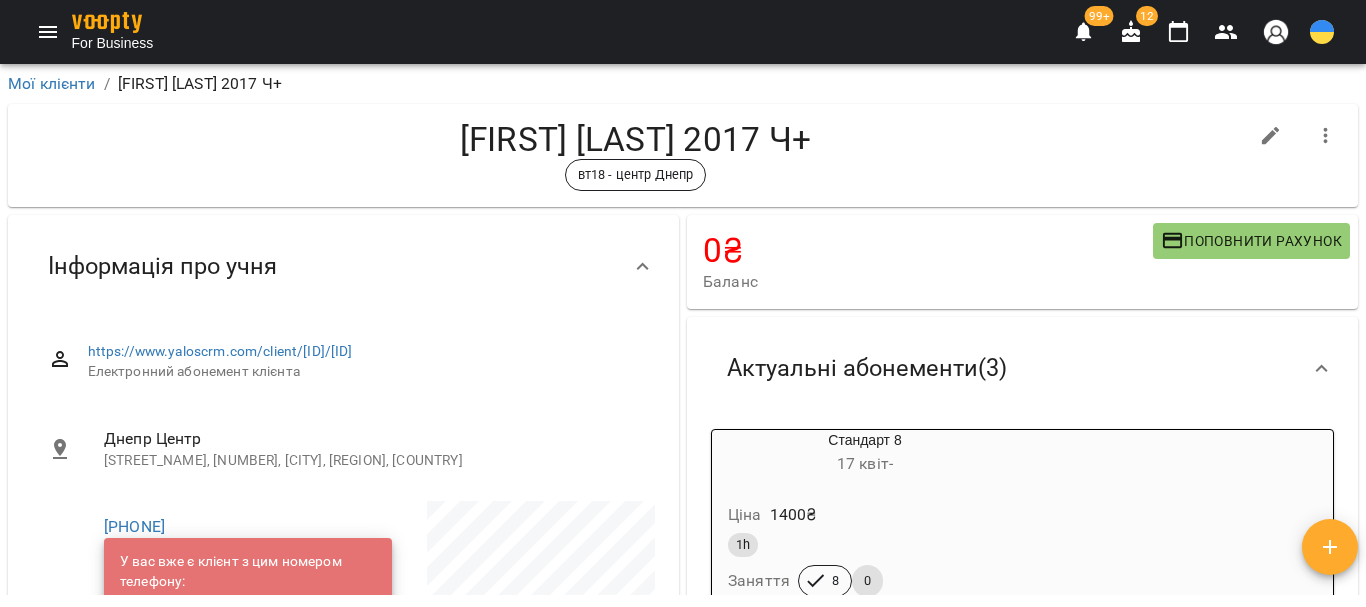 scroll, scrollTop: 400, scrollLeft: 0, axis: vertical 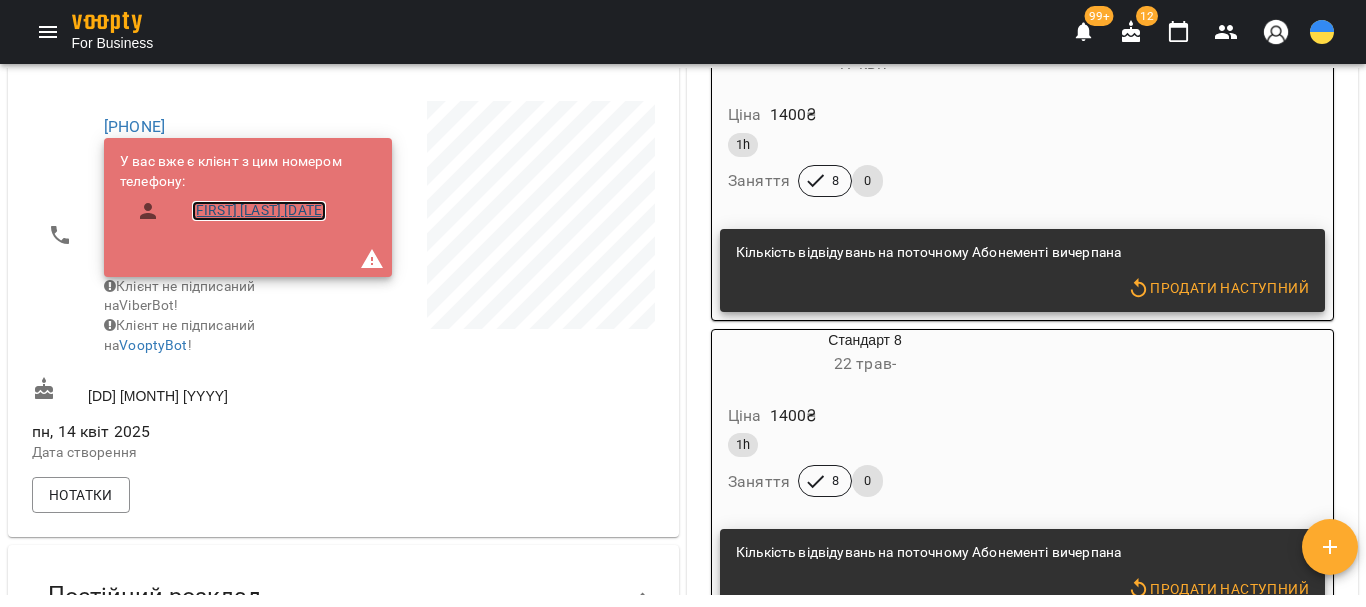 click on "Горбатенко Анна 14.03.2017" at bounding box center [259, 211] 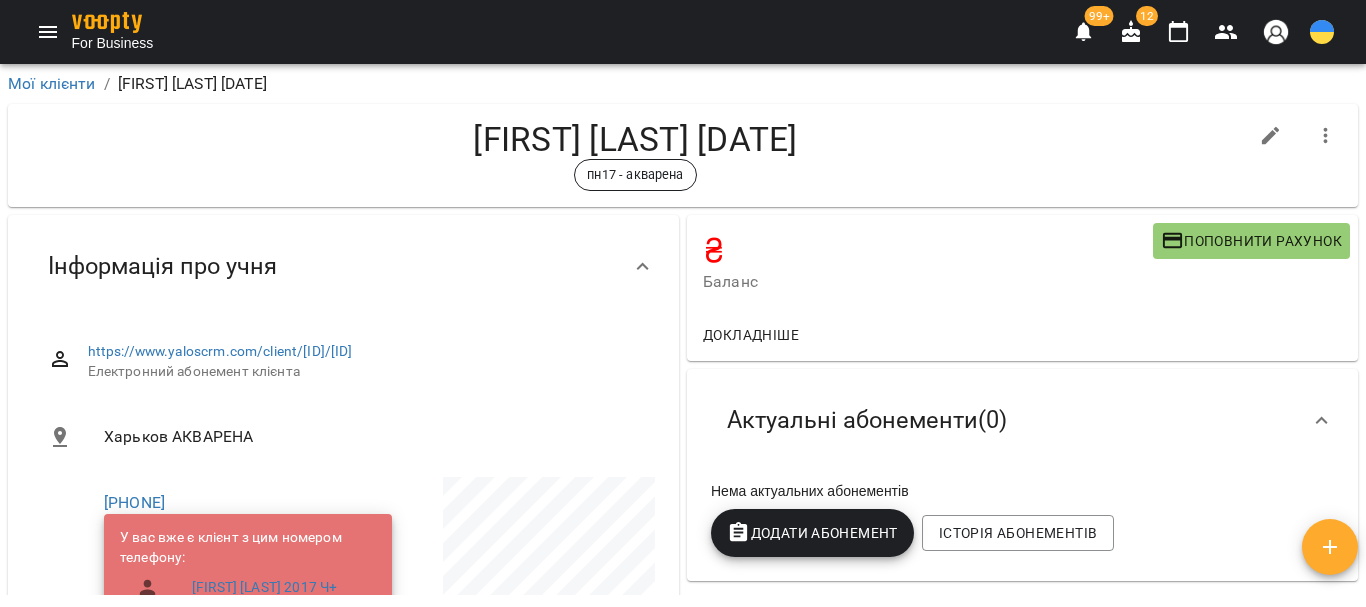click 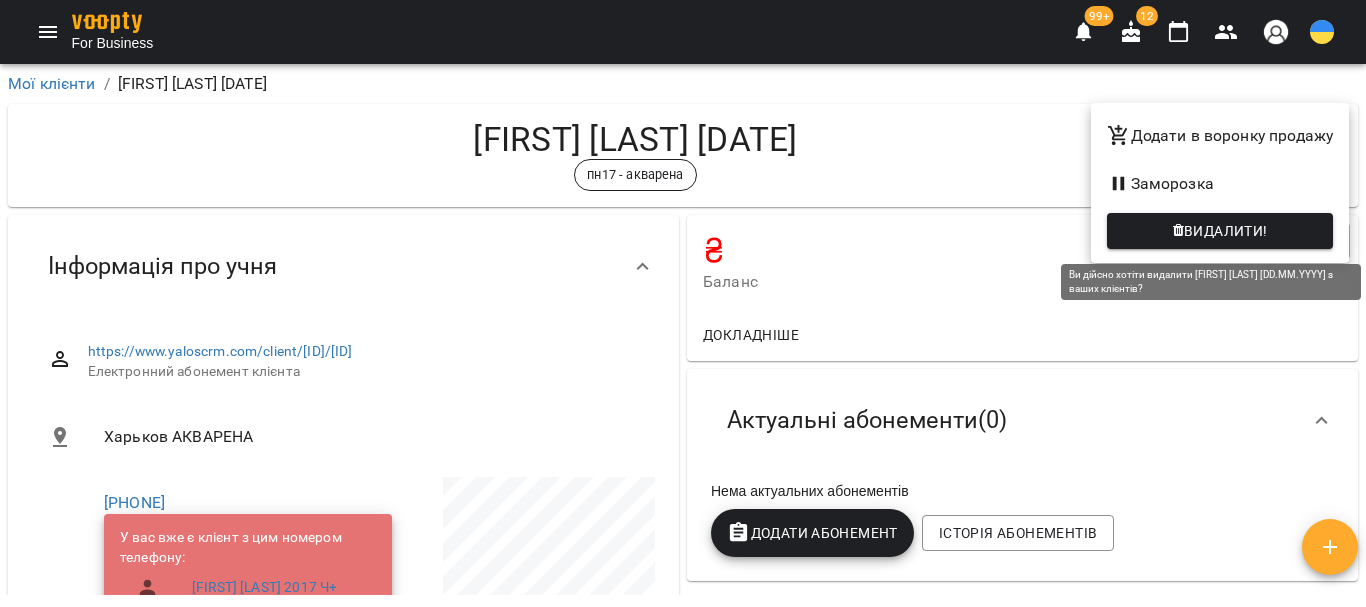 click on "Видалити!" at bounding box center [1226, 231] 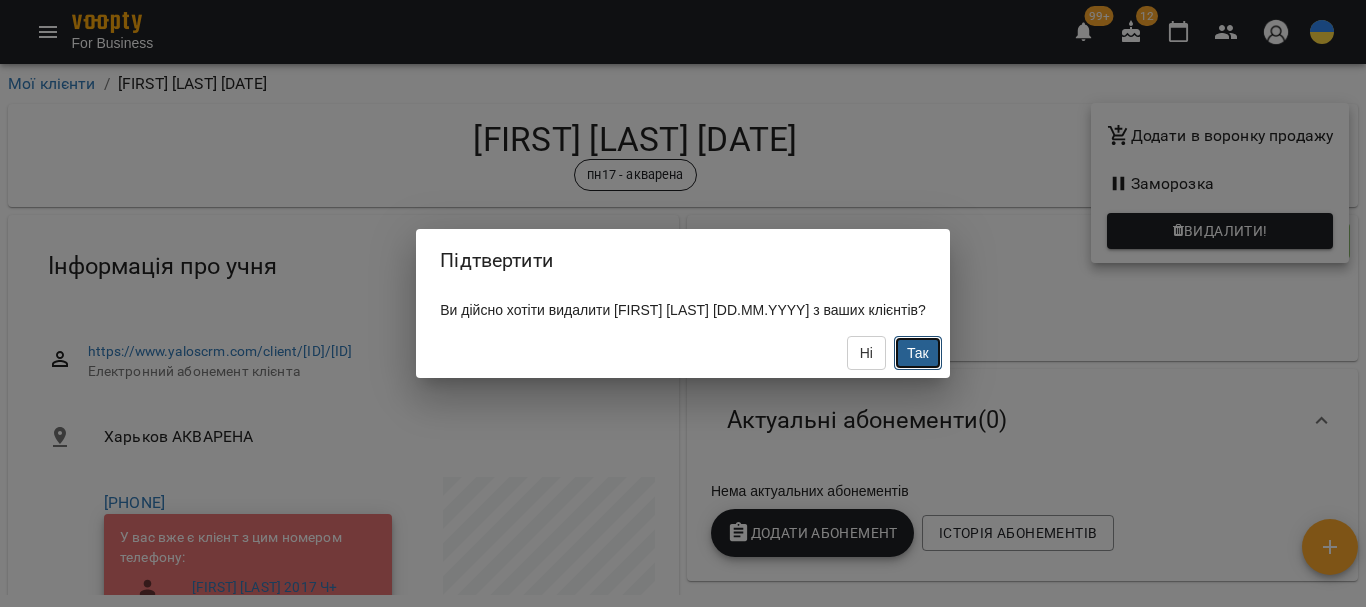 click on "Так" at bounding box center [918, 353] 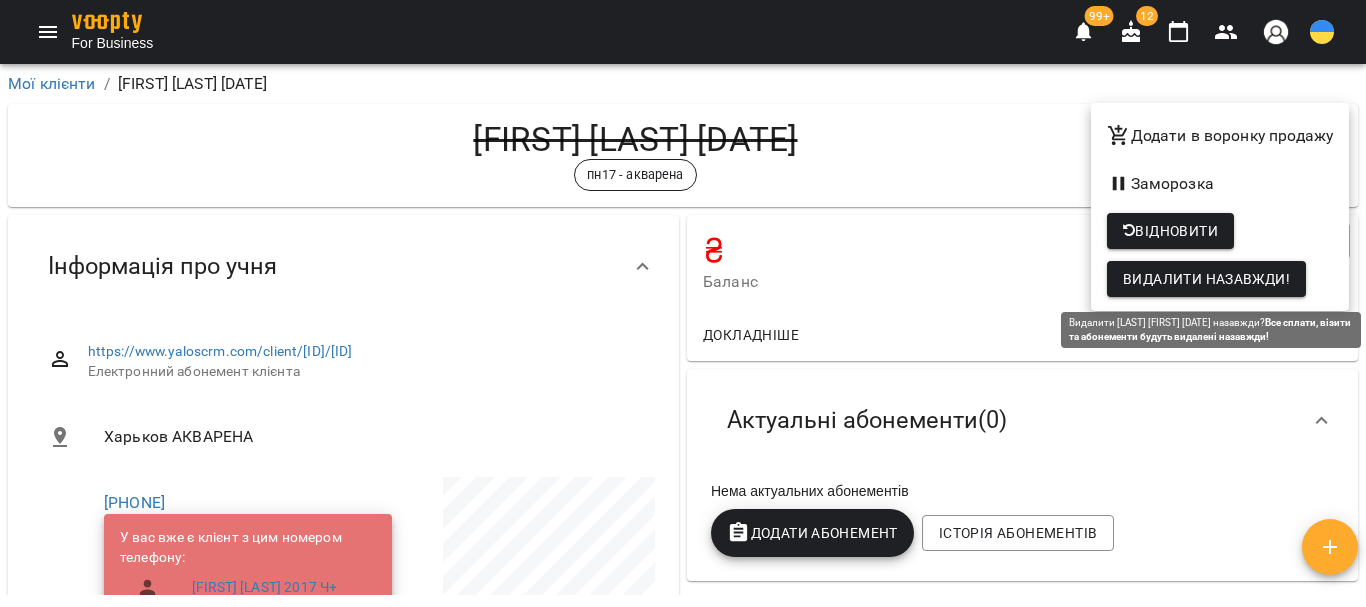 click on "Видалити назавжди!" at bounding box center [1206, 279] 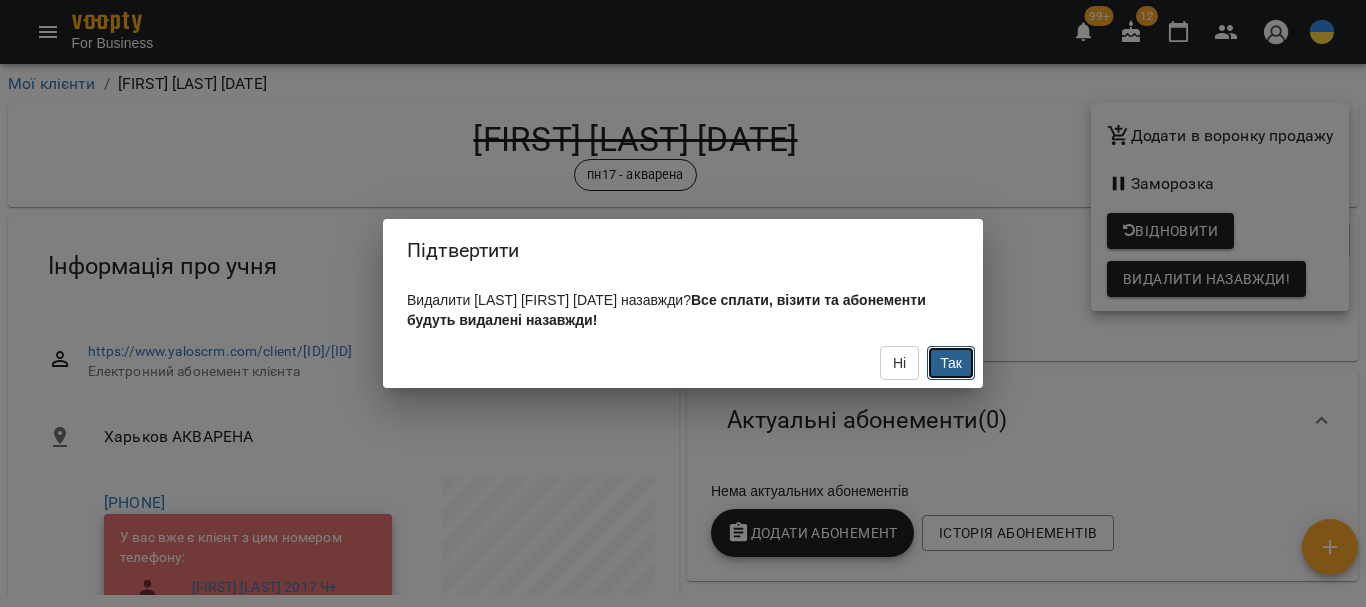 click on "Так" at bounding box center (951, 363) 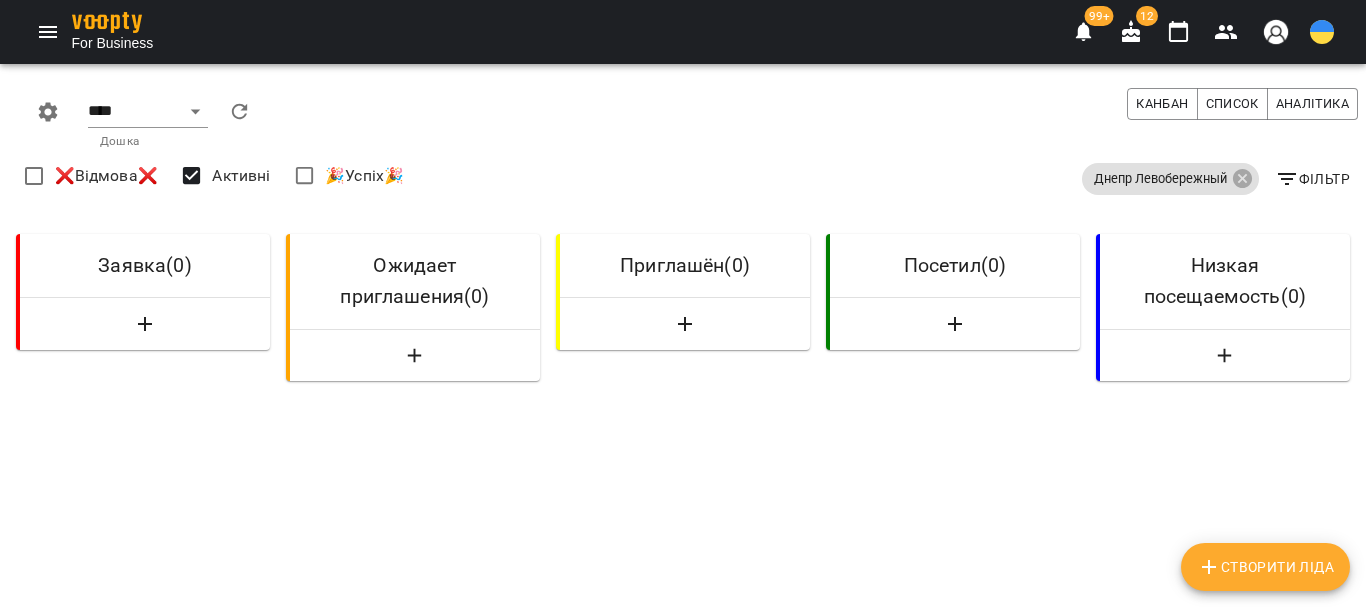select on "**********" 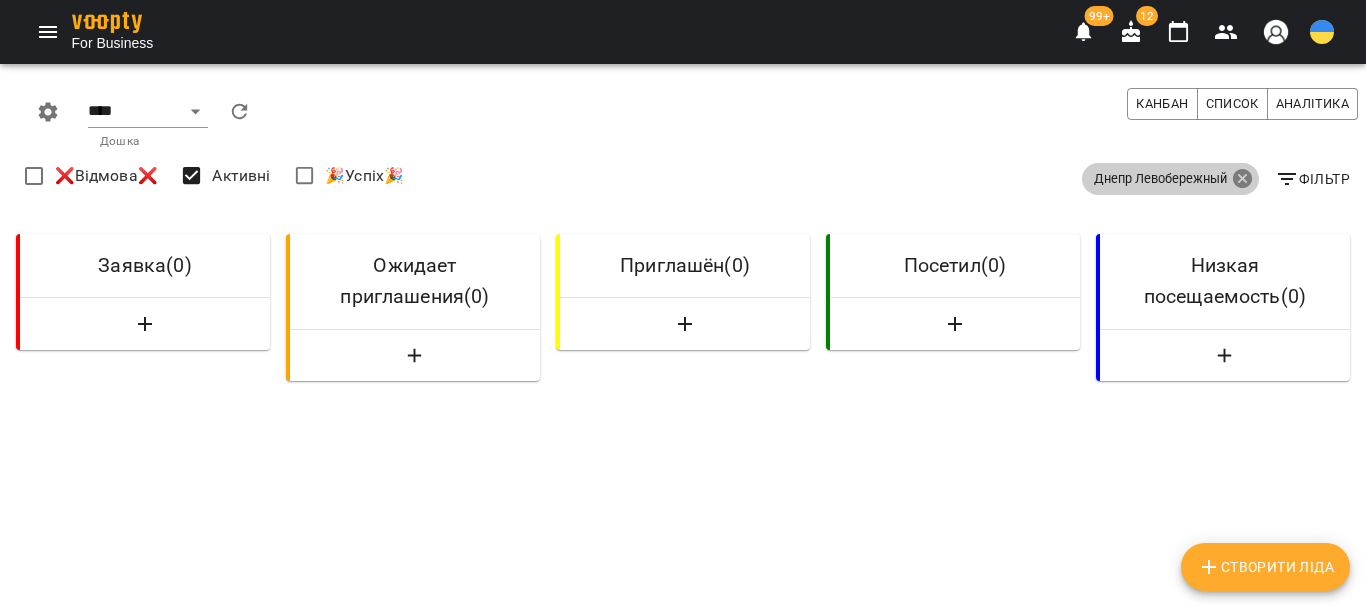 click 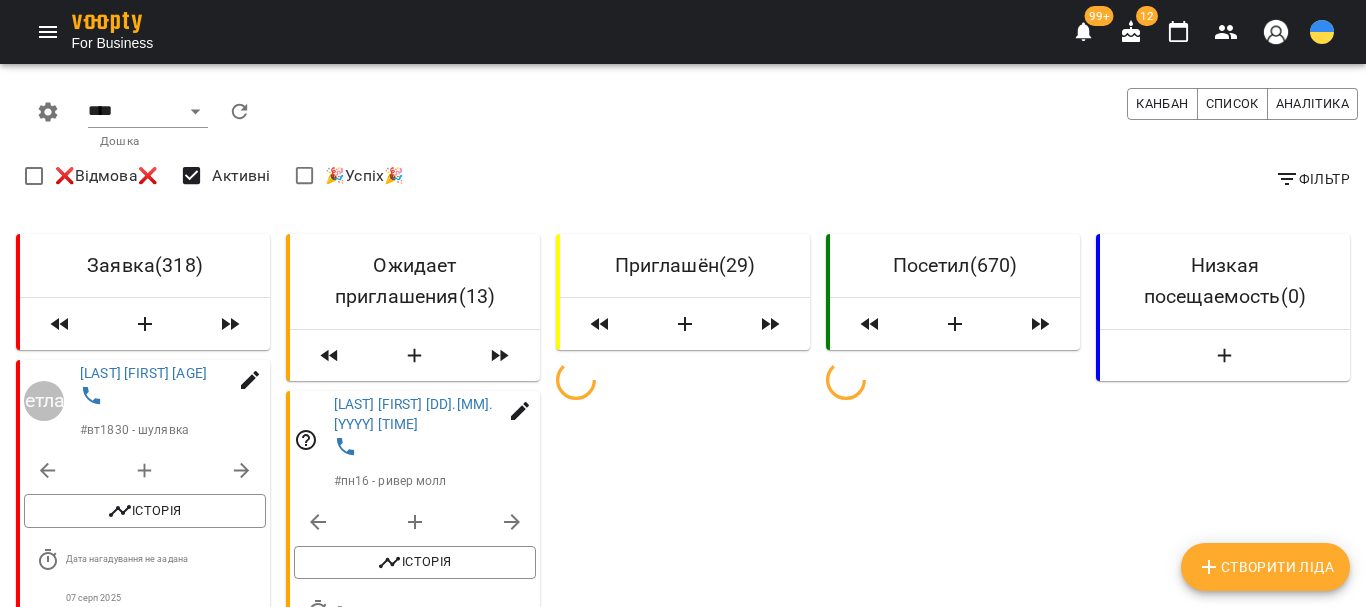 click 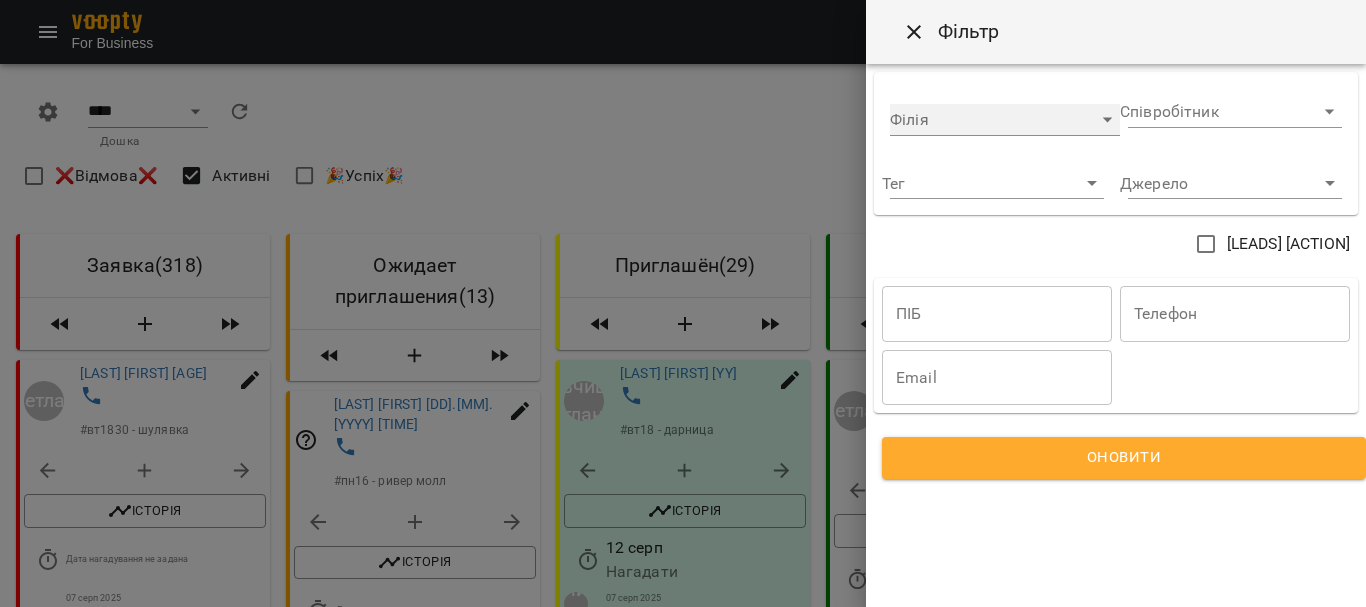 click on "​" at bounding box center [1005, 120] 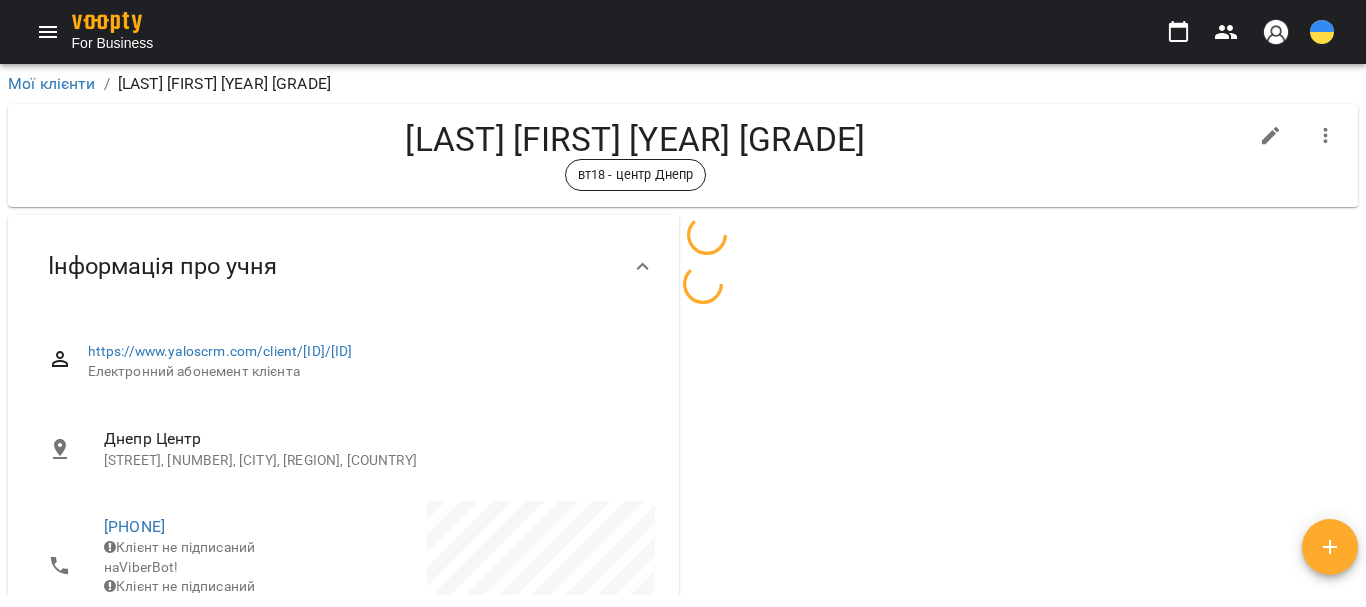 scroll, scrollTop: 0, scrollLeft: 0, axis: both 